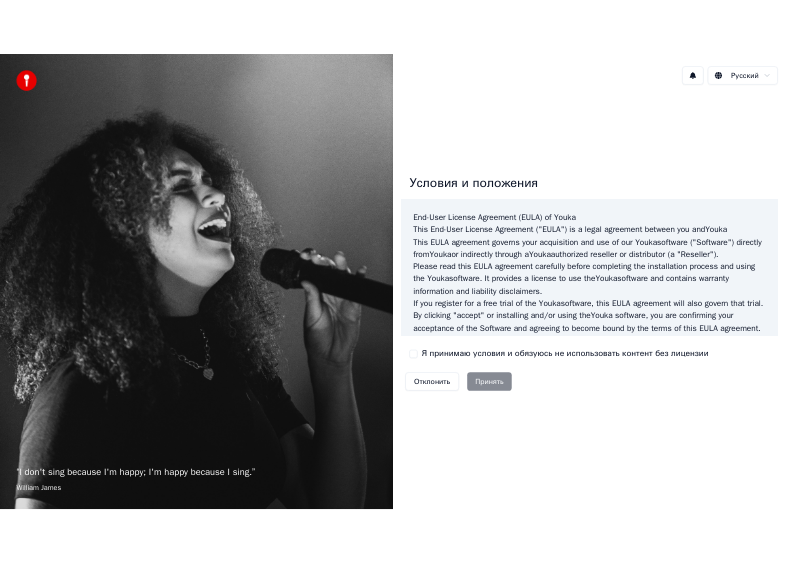 scroll, scrollTop: 0, scrollLeft: 0, axis: both 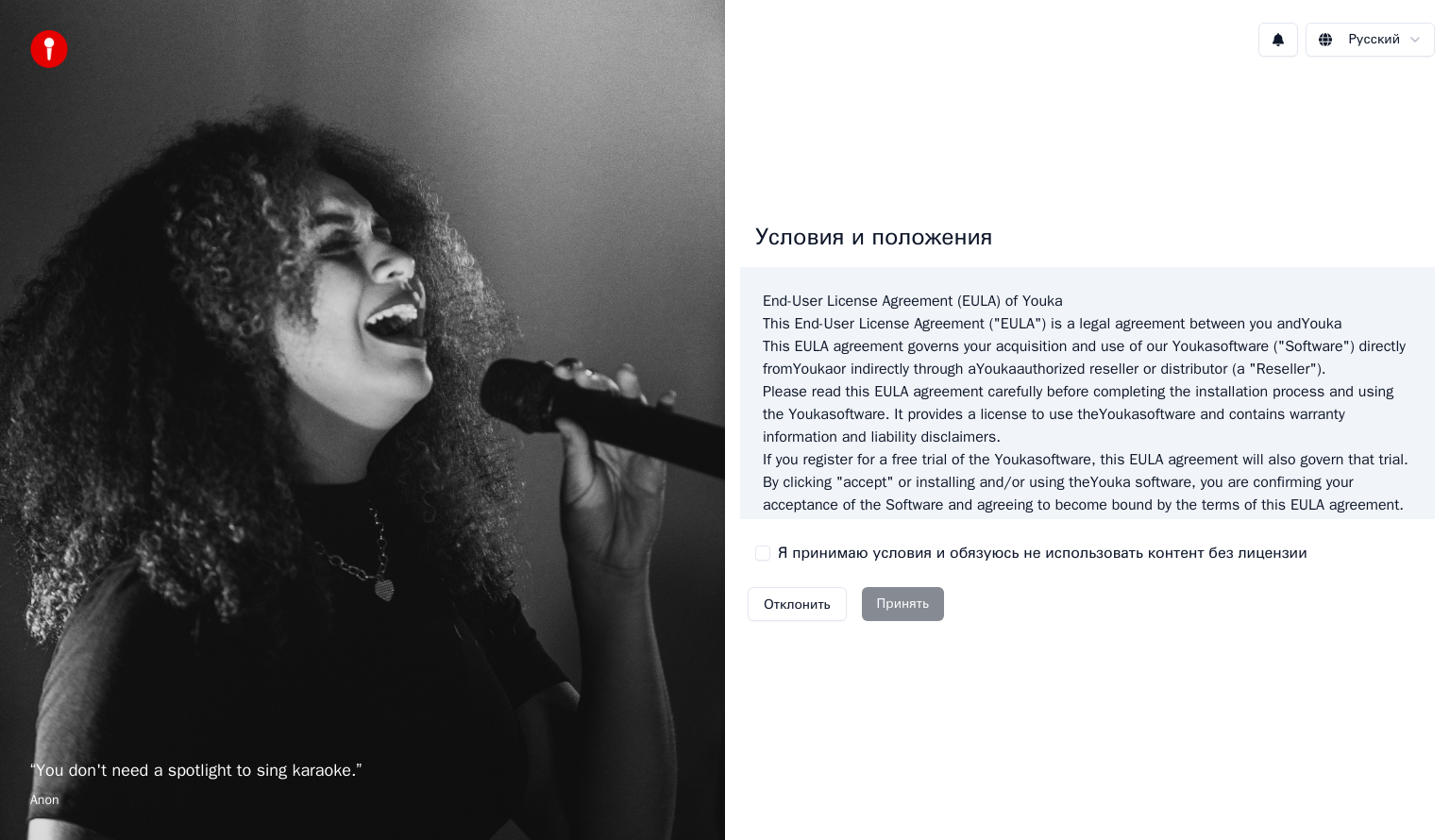 click on "Я принимаю условия и обязуюсь не использовать контент без лицензии" at bounding box center [763, 553] 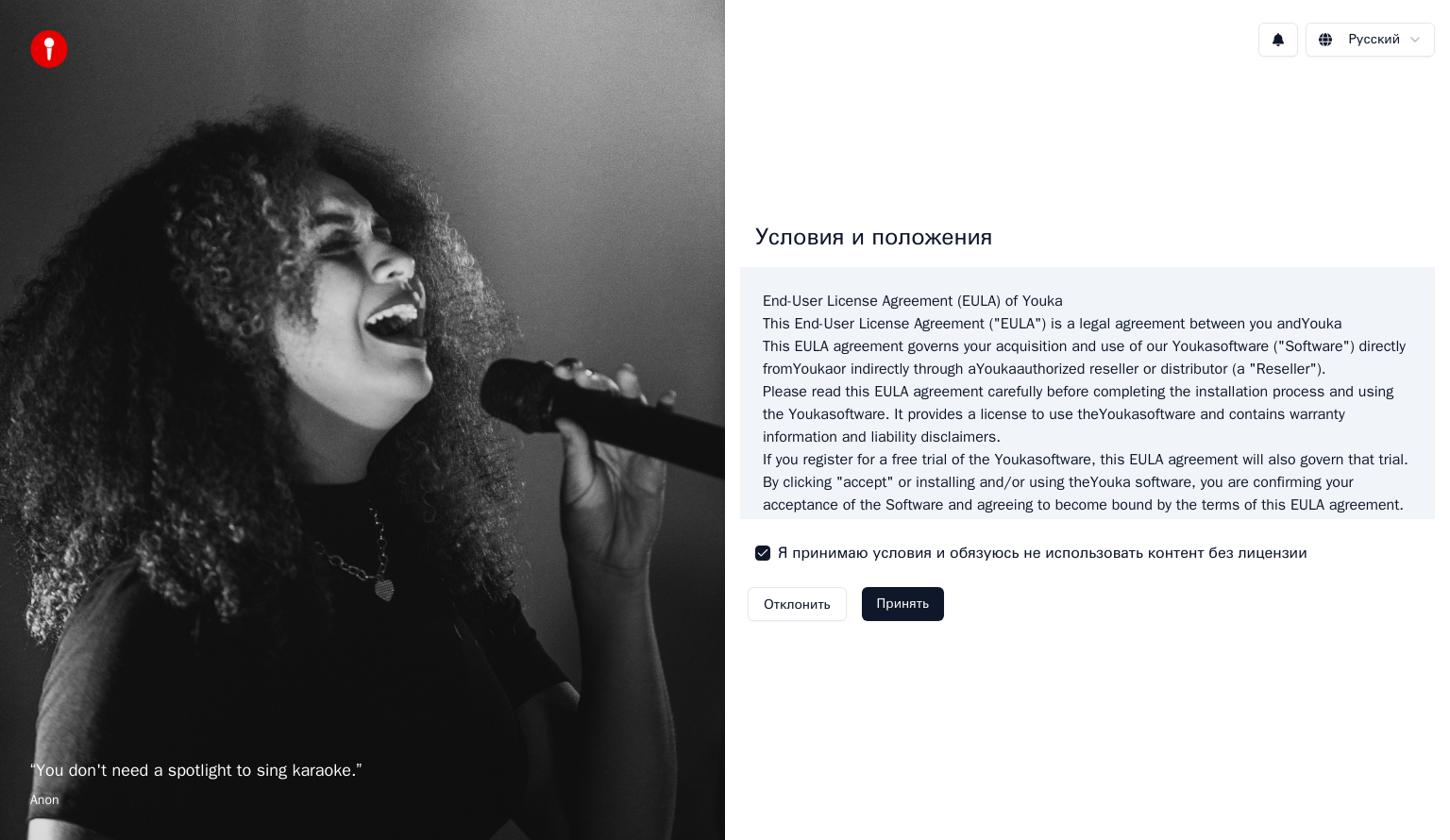 click on "Принять" at bounding box center [902, 604] 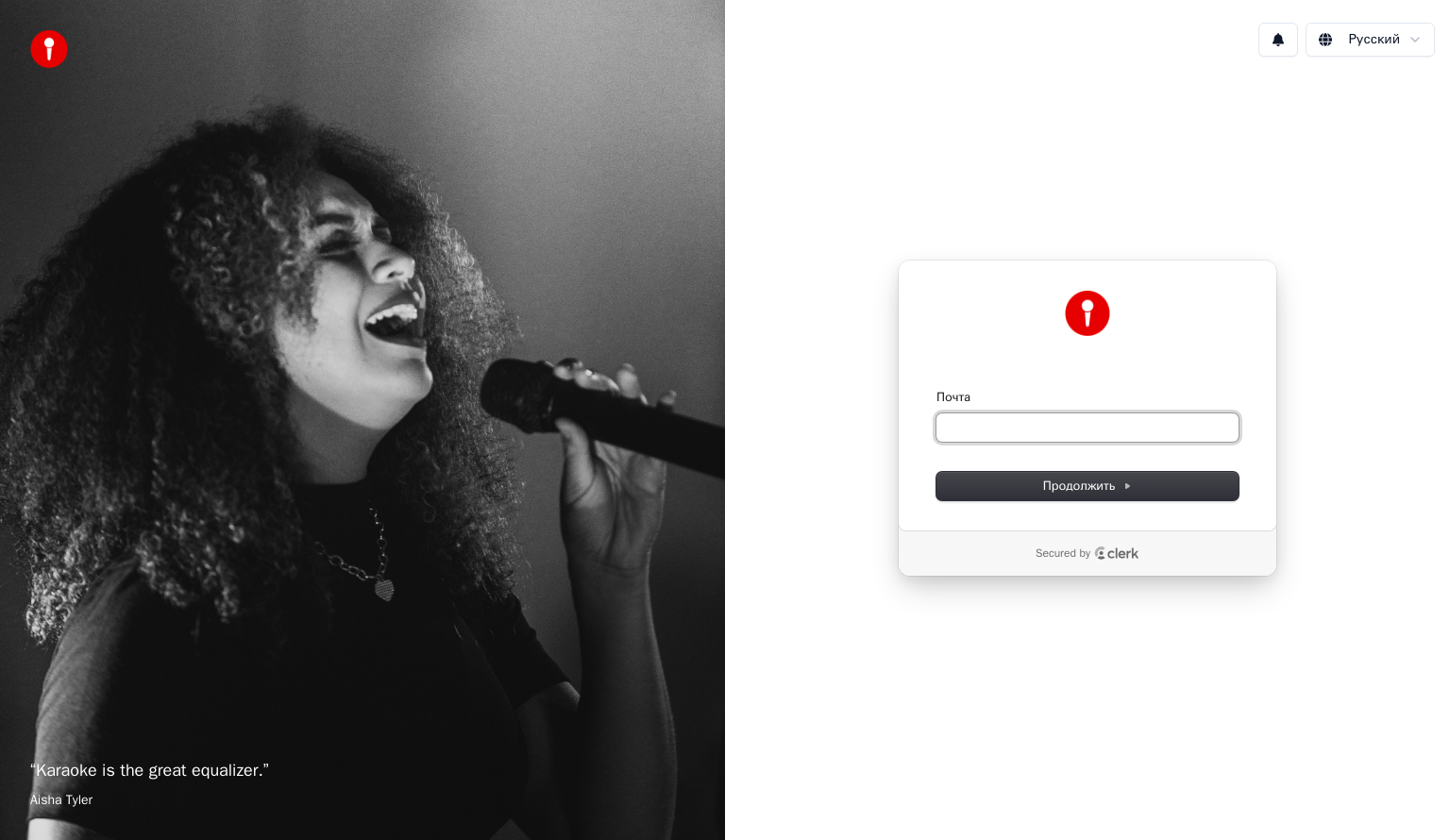 click on "Почта" at bounding box center (1088, 428) 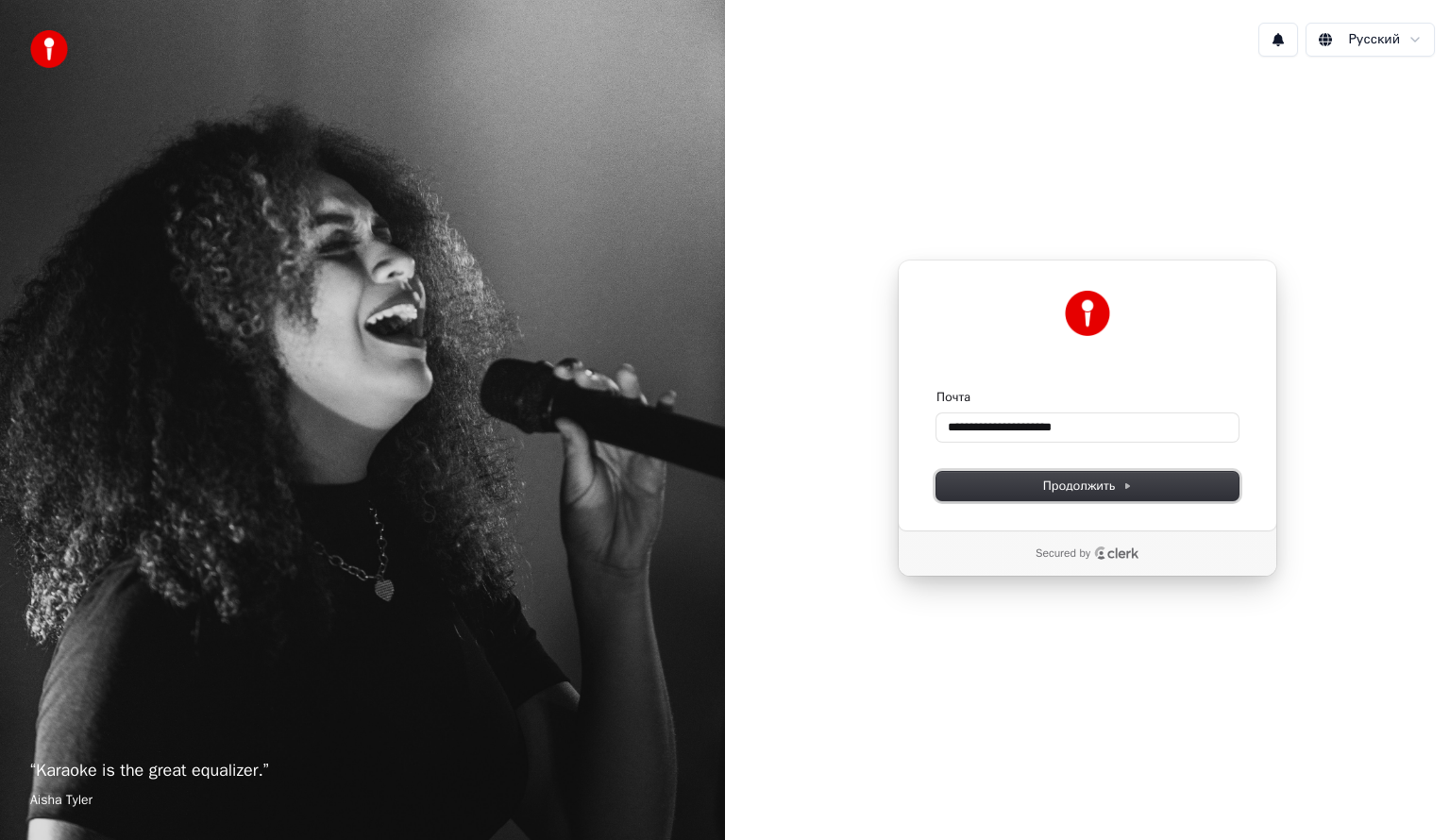 click on "Продолжить" at bounding box center [1088, 486] 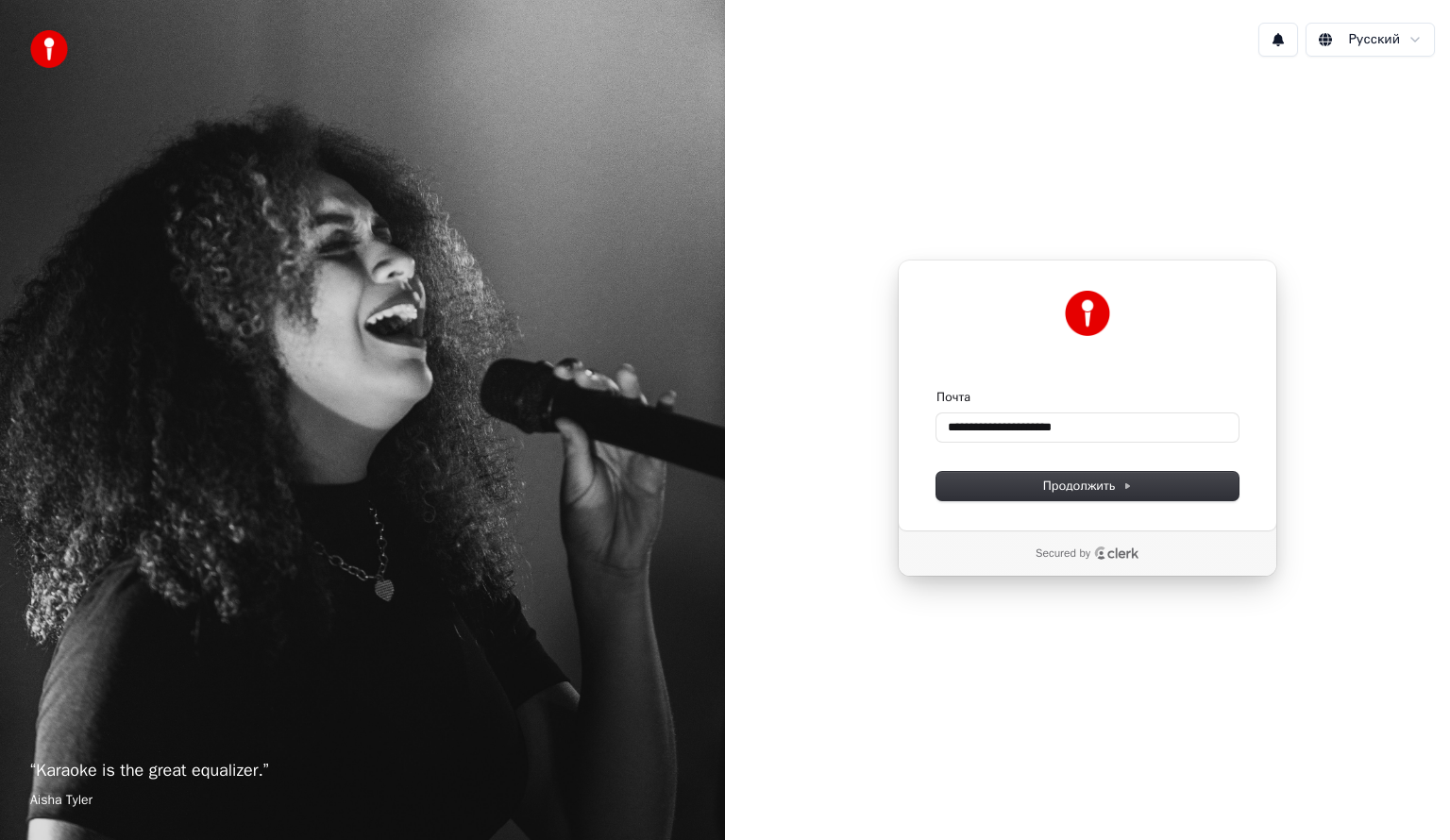 type on "**********" 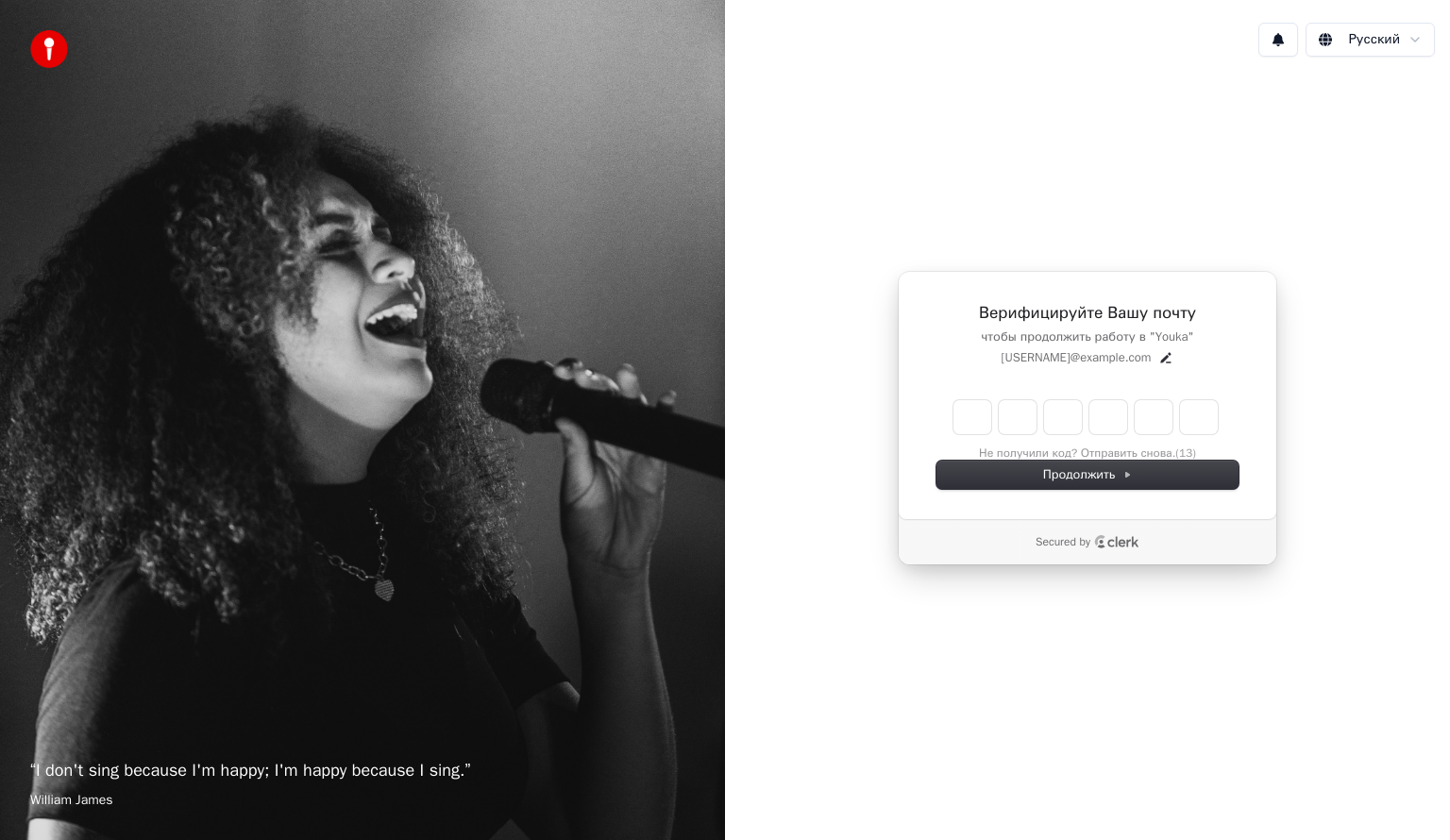 type on "*" 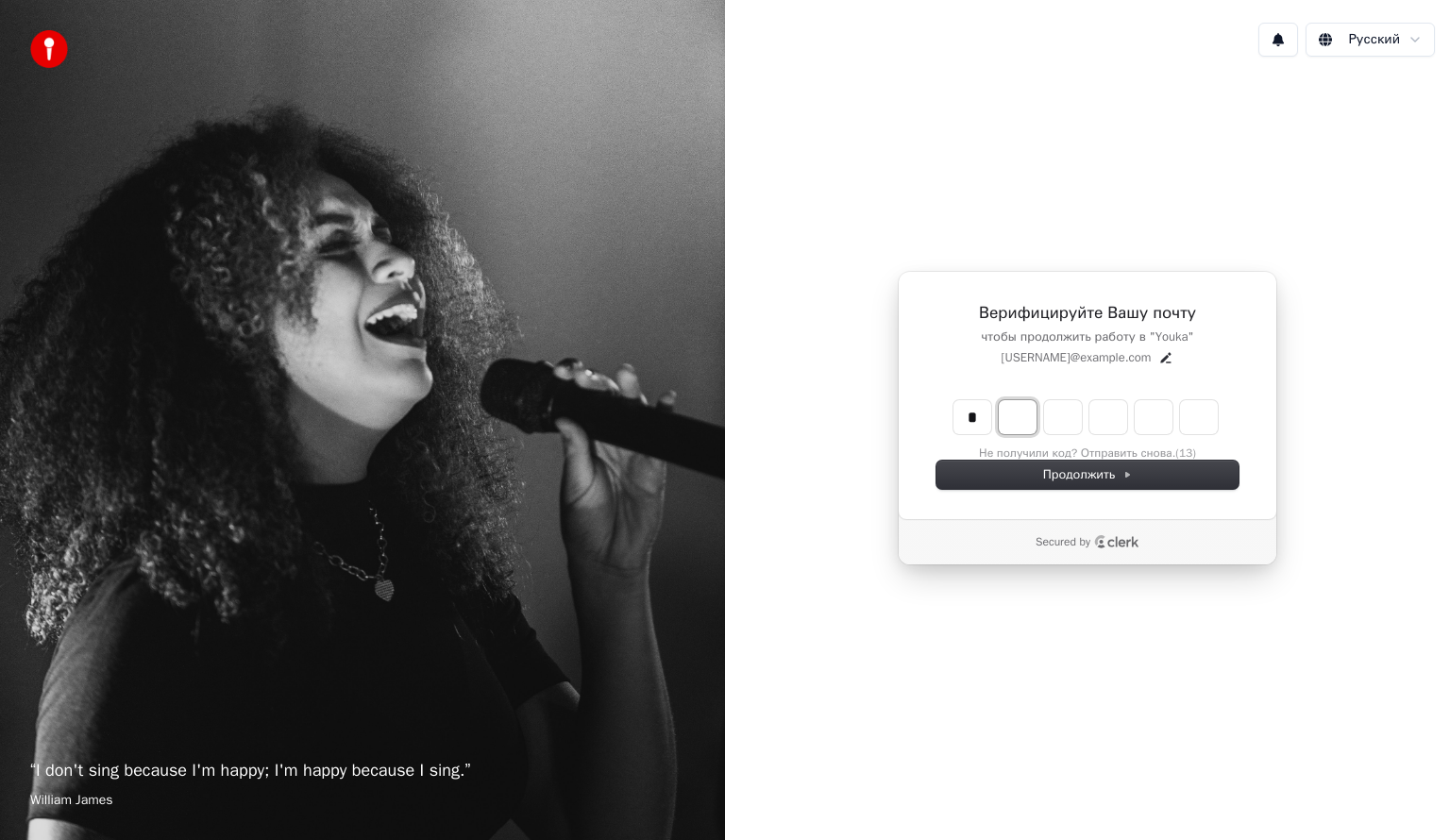 type on "*" 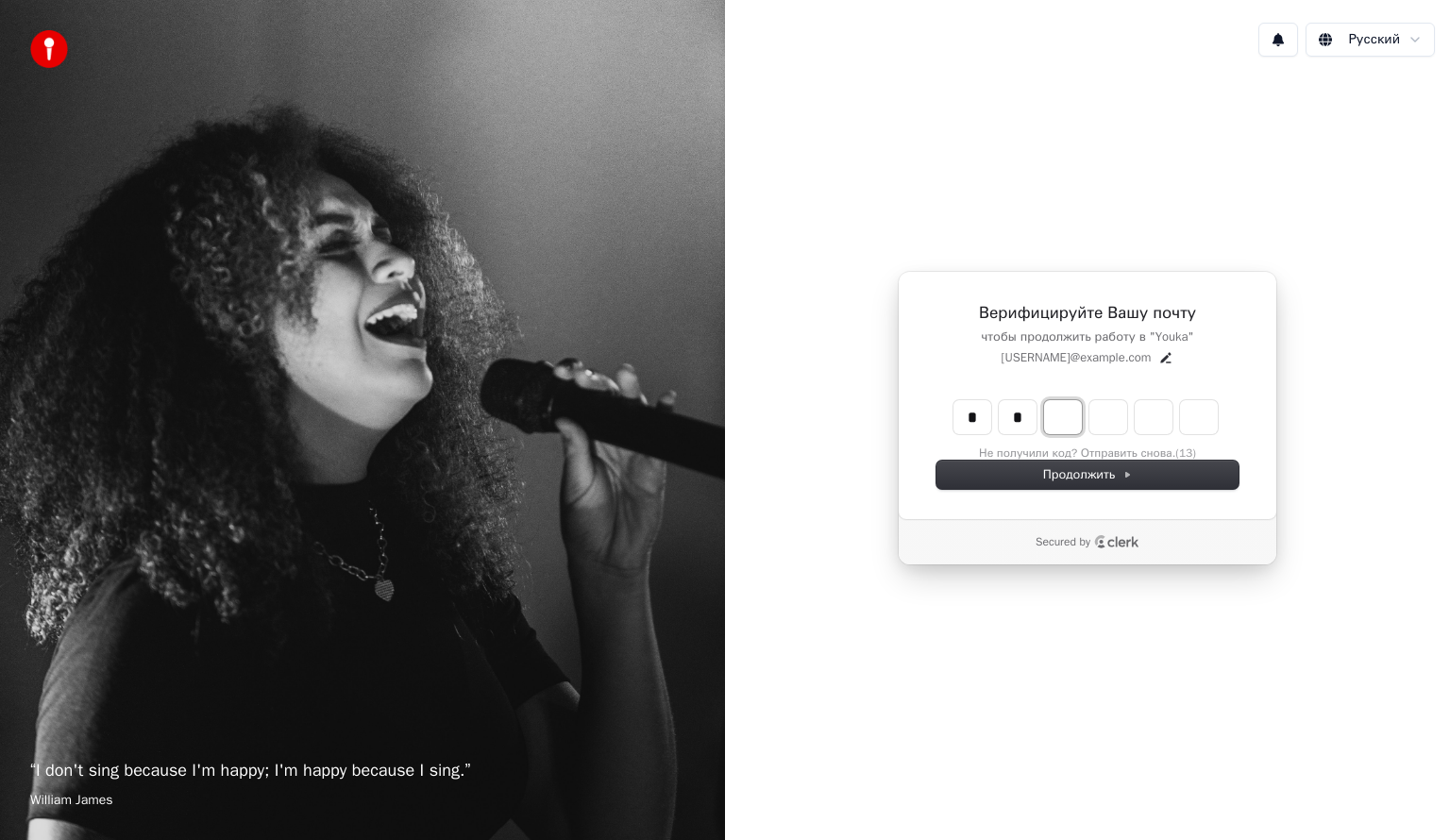 type on "**" 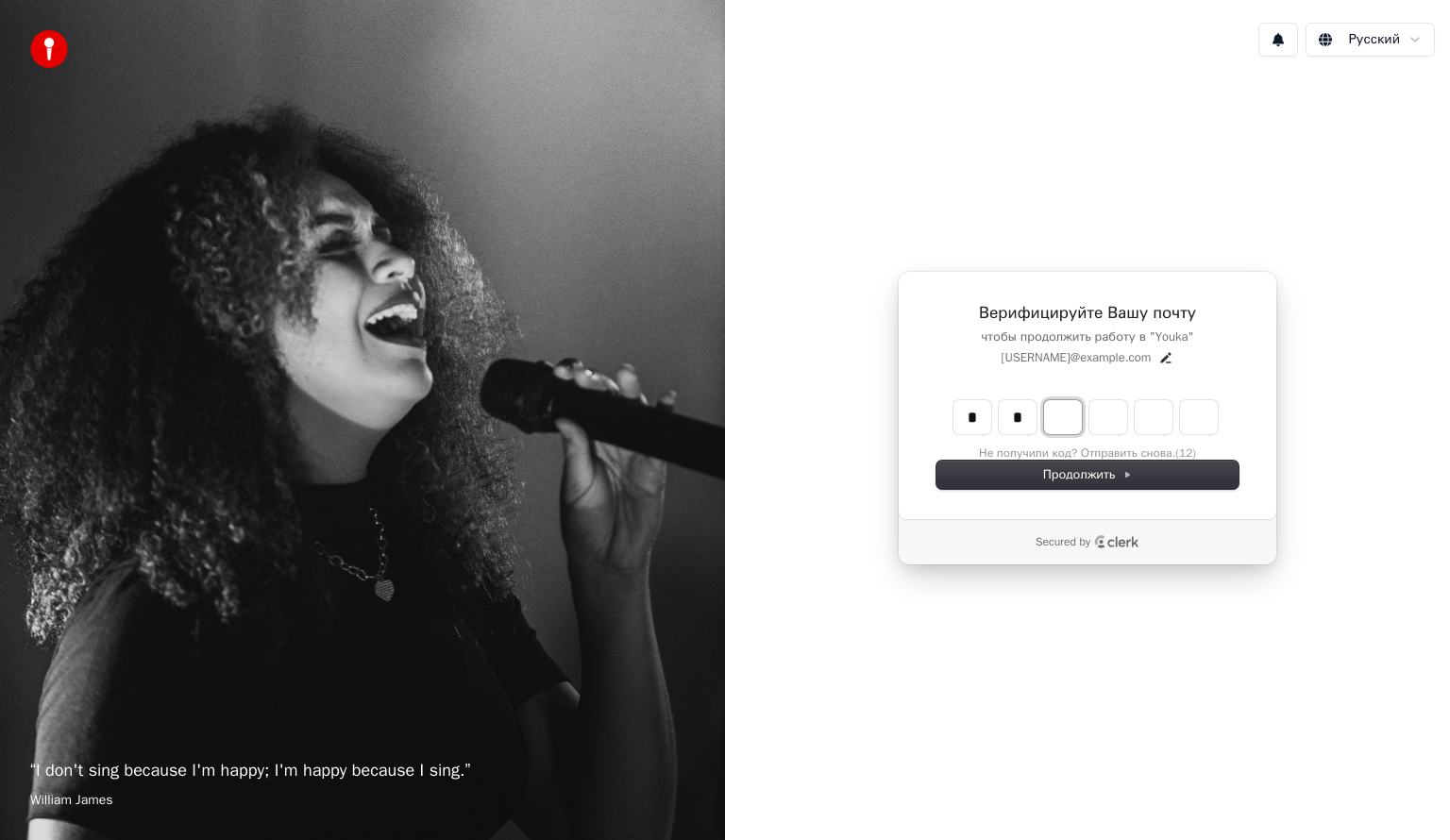 type on "*" 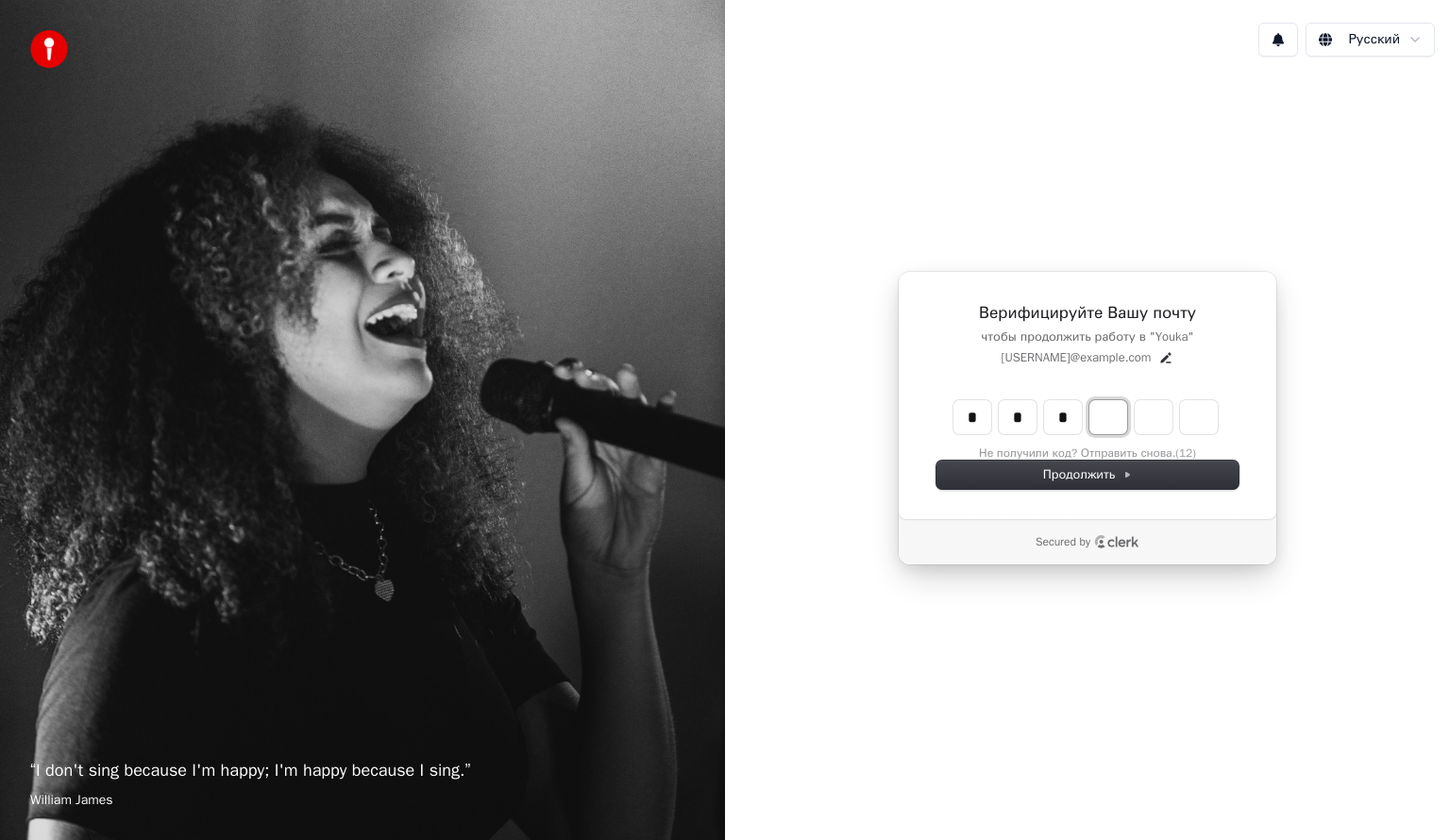 type on "***" 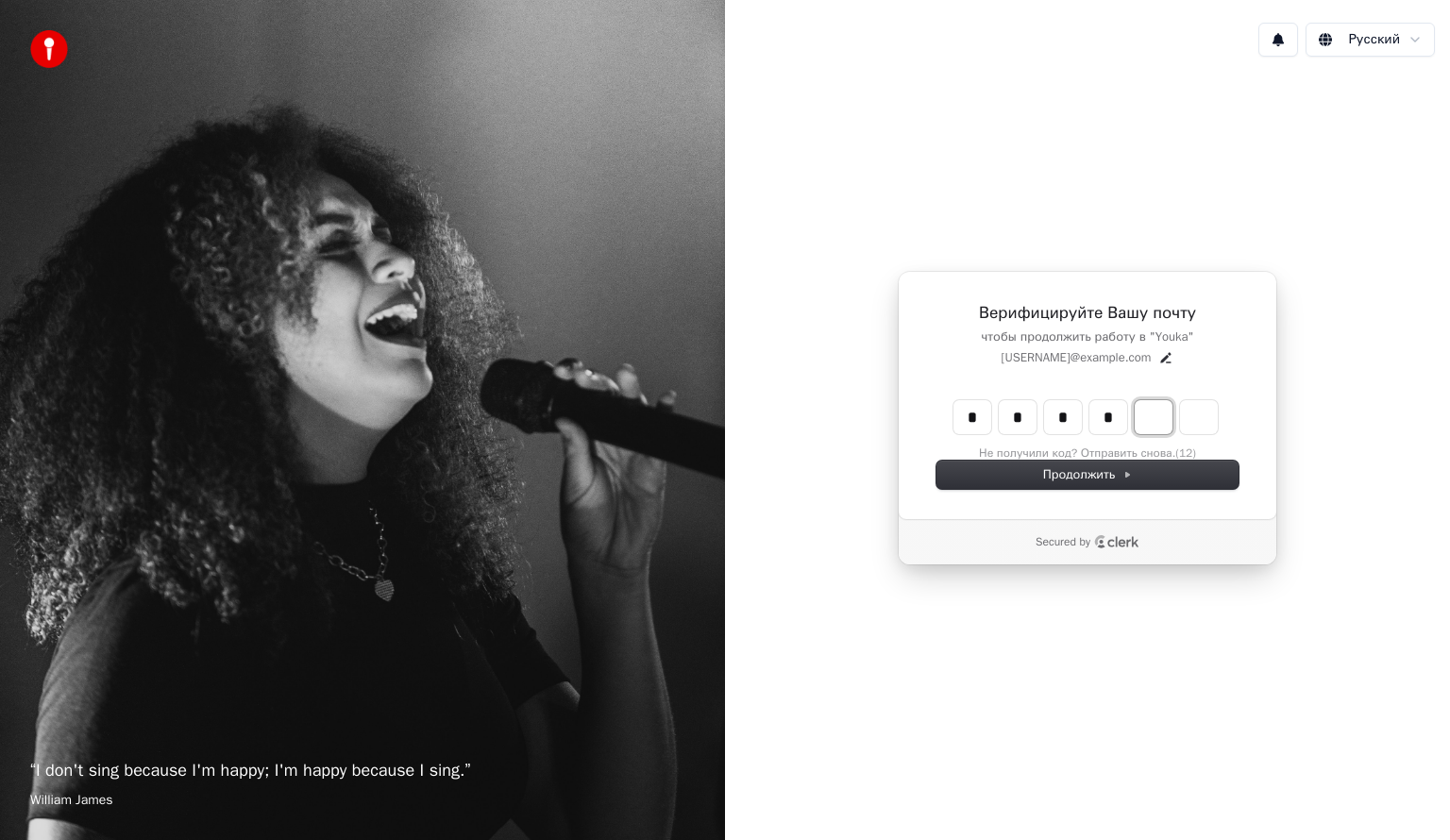 type on "****" 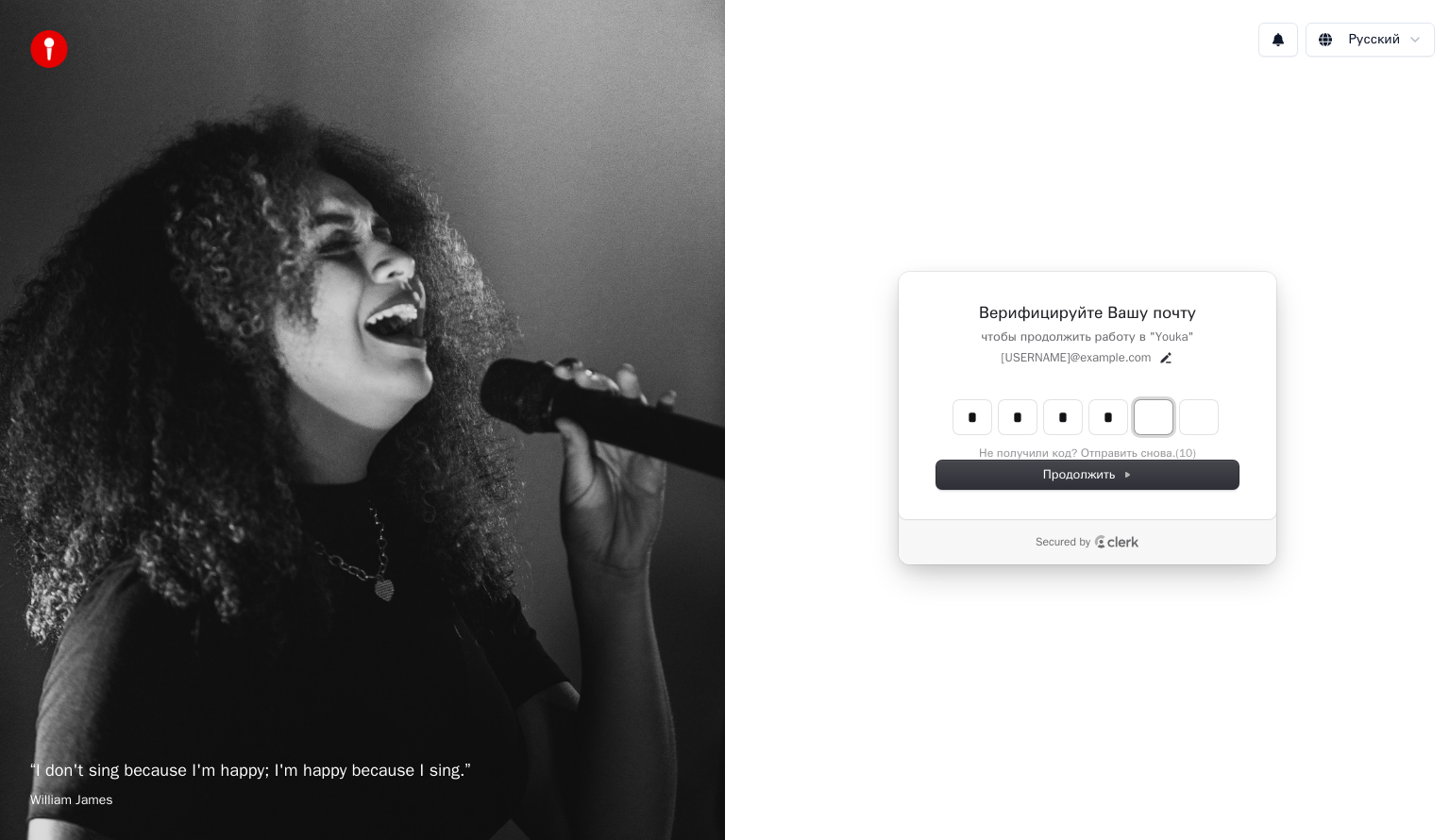 type on "*" 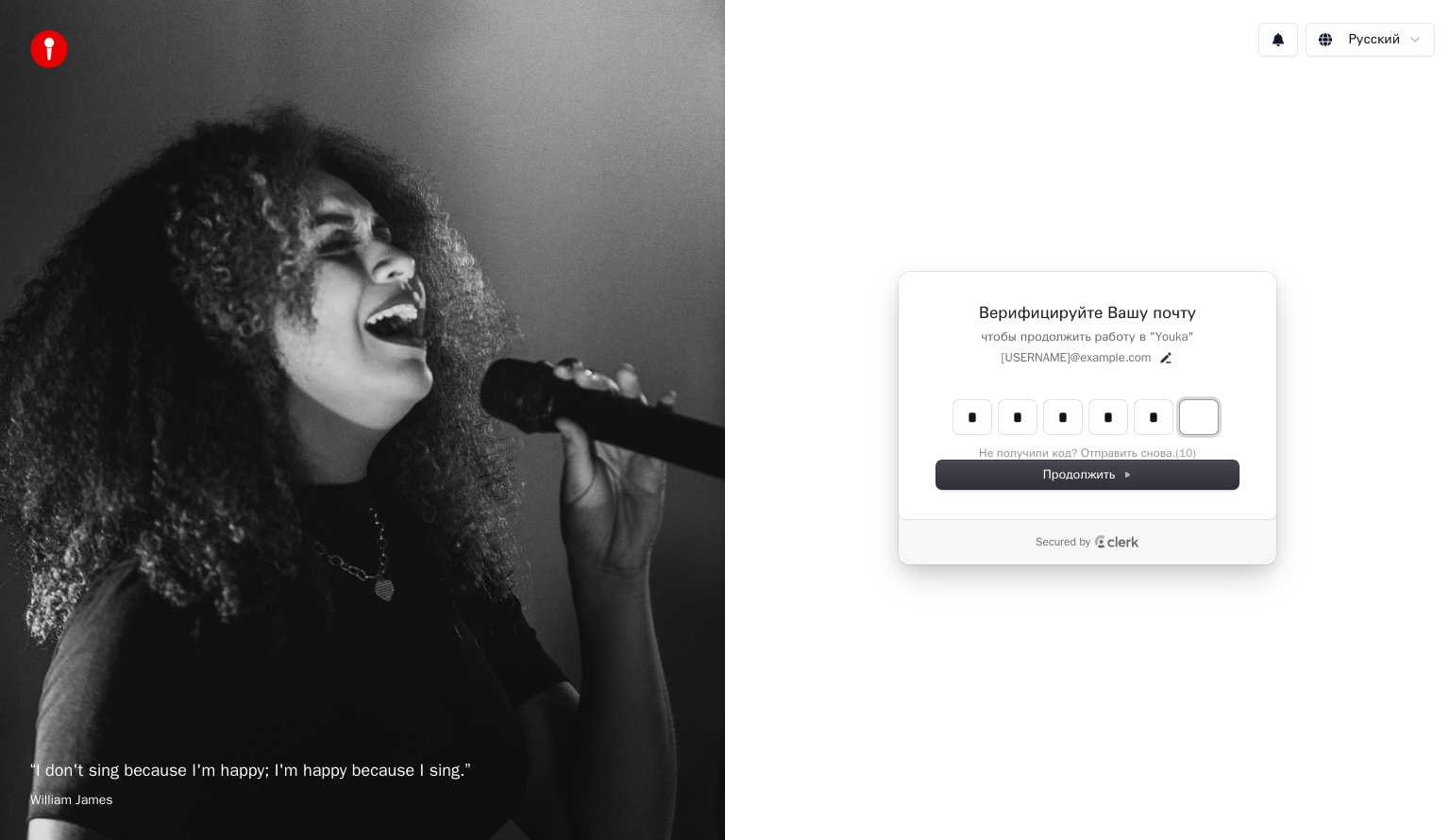 type on "******" 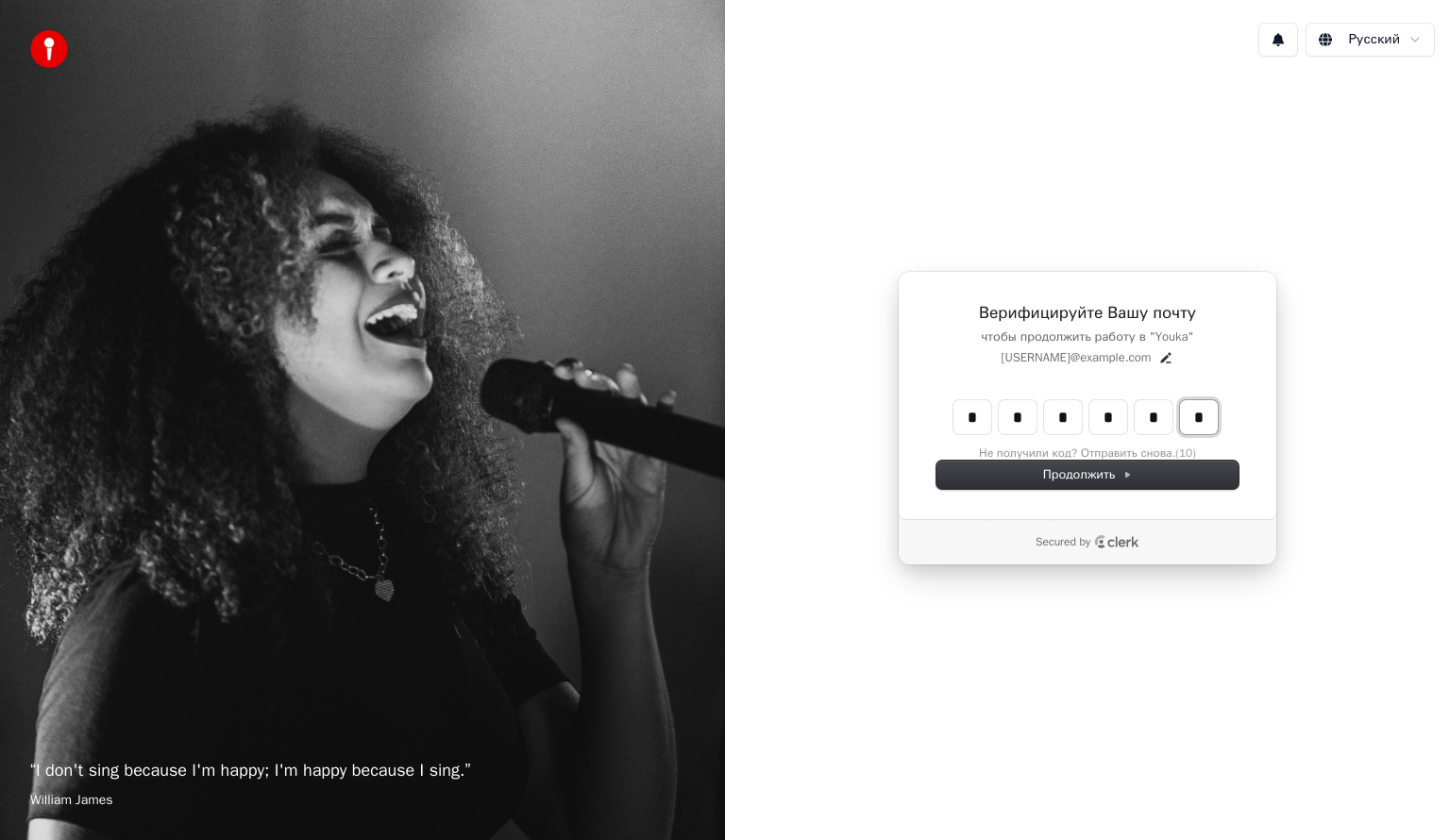 type on "*" 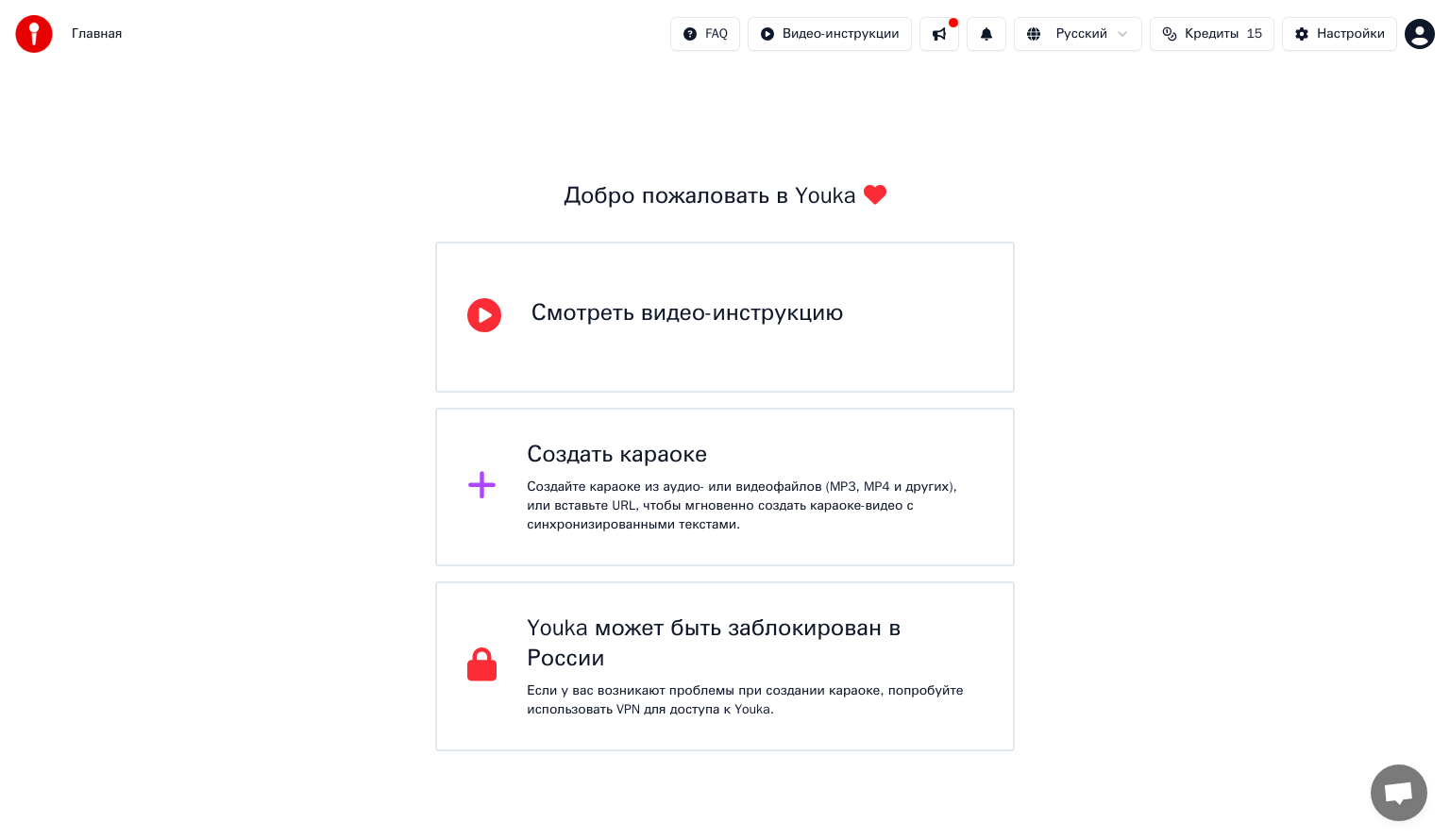 click on "Создайте караоке из аудио- или видеофайлов (MP3, MP4 и других), или вставьте URL, чтобы мгновенно создать караоке-видео с синхронизированными текстами." at bounding box center [754, 506] 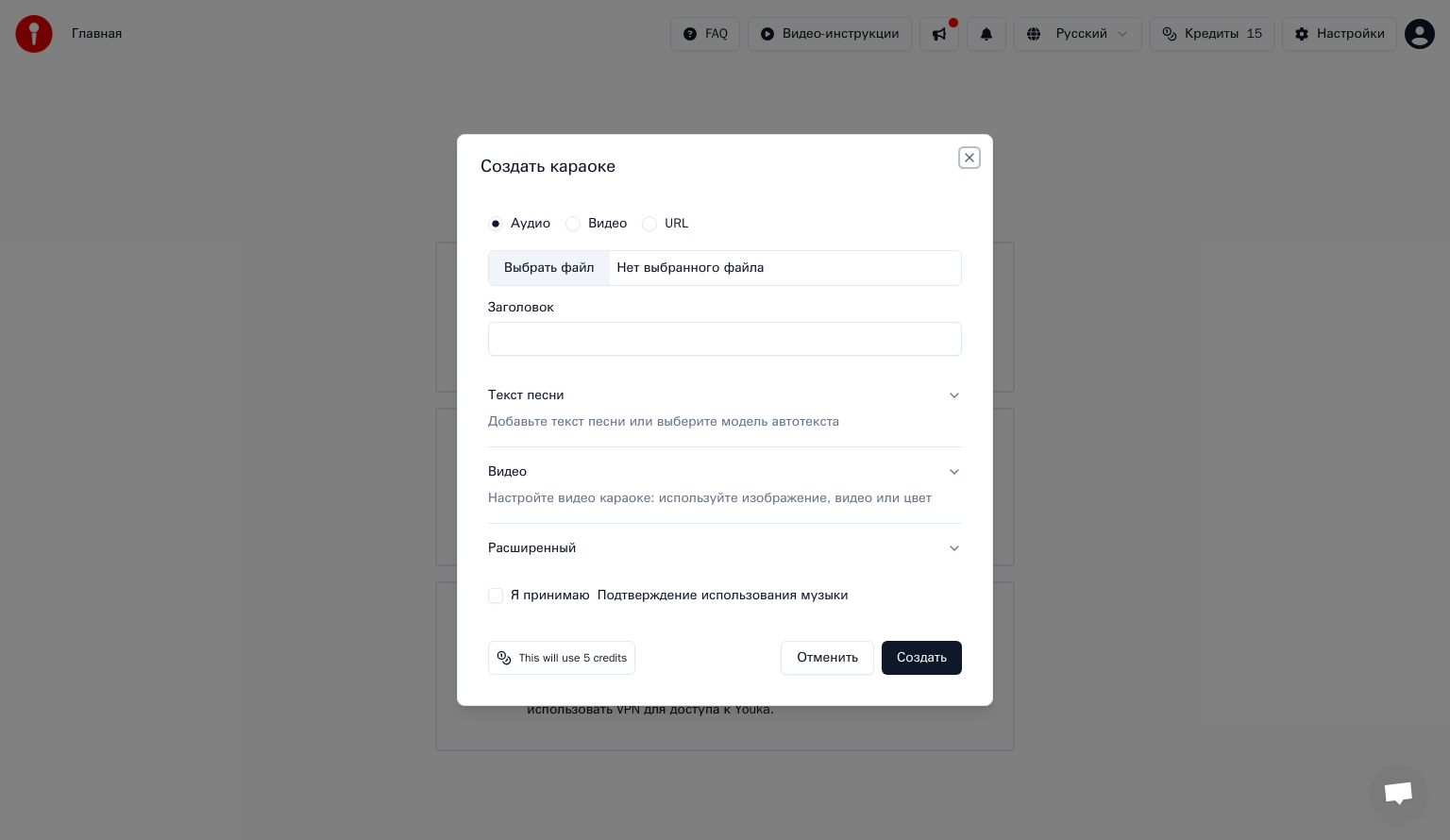 click on "Close" at bounding box center [969, 158] 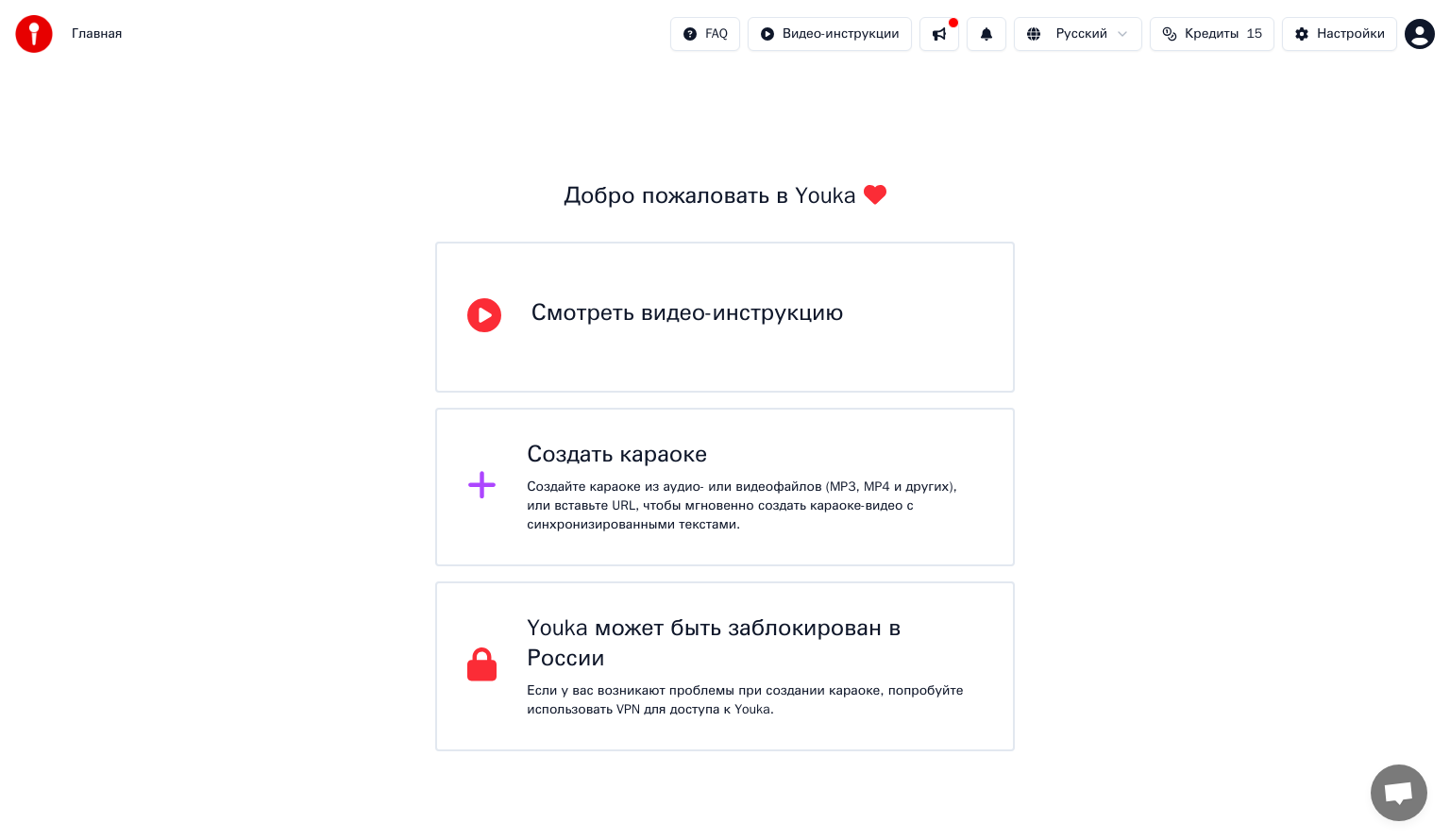 click on "Смотреть видео-инструкцию" at bounding box center [687, 313] 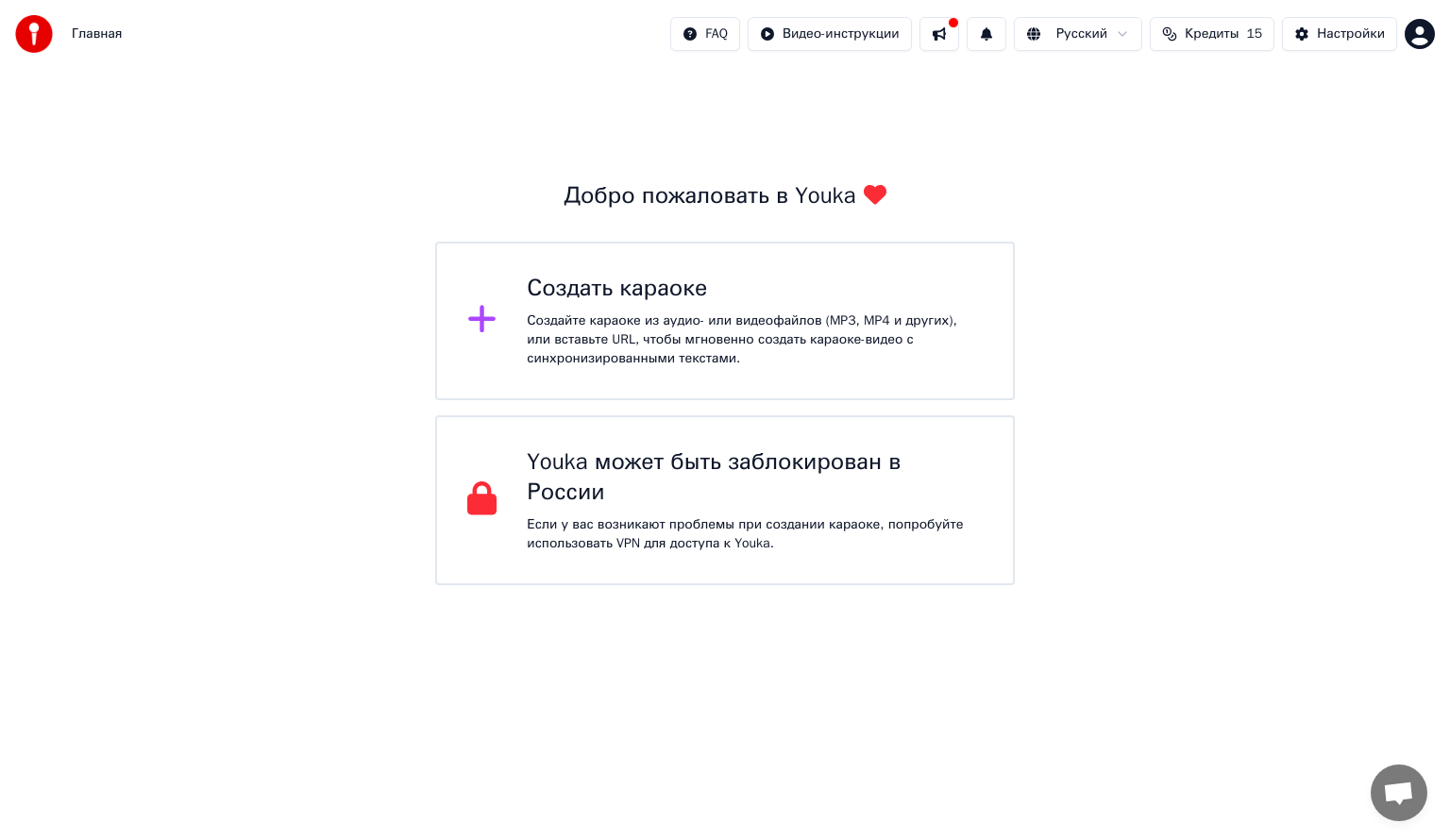 click on "Создайте караоке из аудио- или видеофайлов (MP3, MP4 и других), или вставьте URL, чтобы мгновенно создать караоке-видео с синхронизированными текстами." at bounding box center (754, 340) 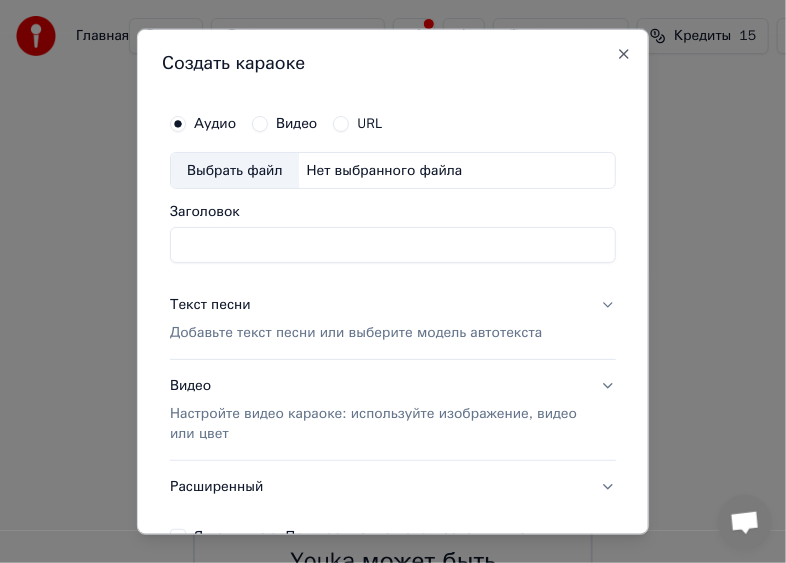 click on "Заголовок" at bounding box center [393, 245] 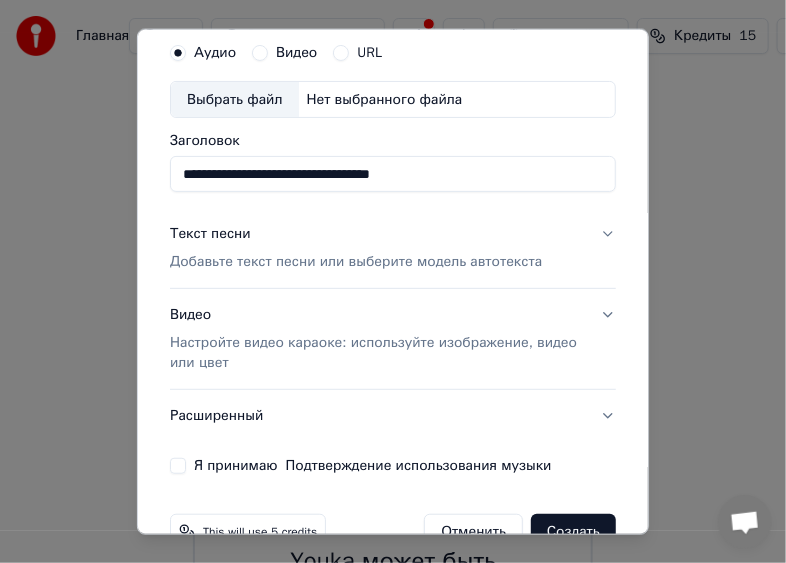 scroll, scrollTop: 0, scrollLeft: 0, axis: both 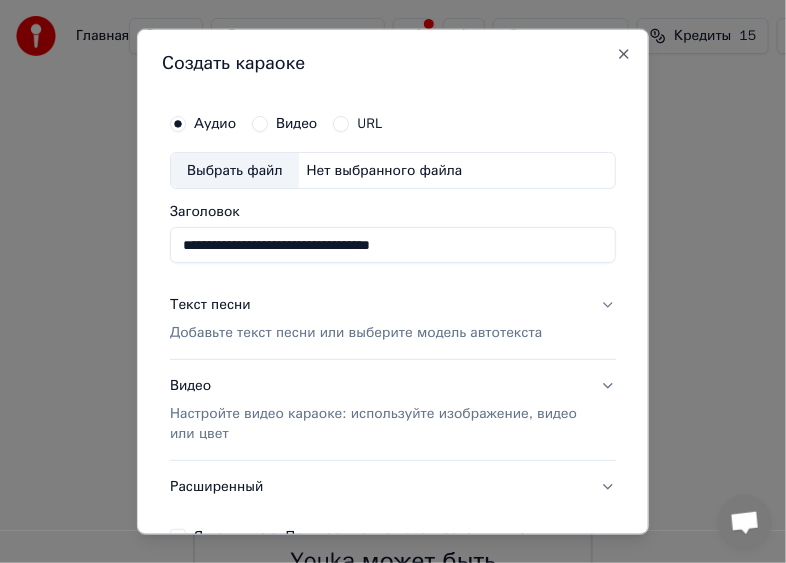 click on "Выбрать файл" at bounding box center [235, 170] 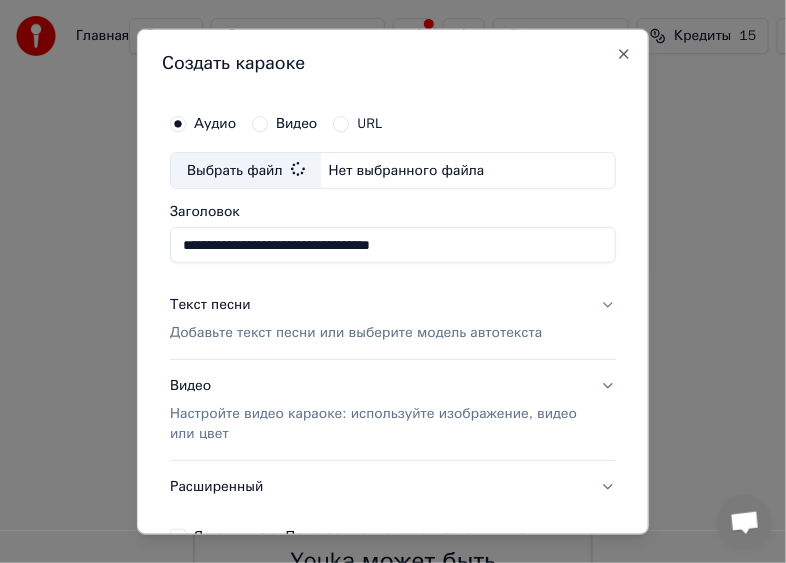 type on "**********" 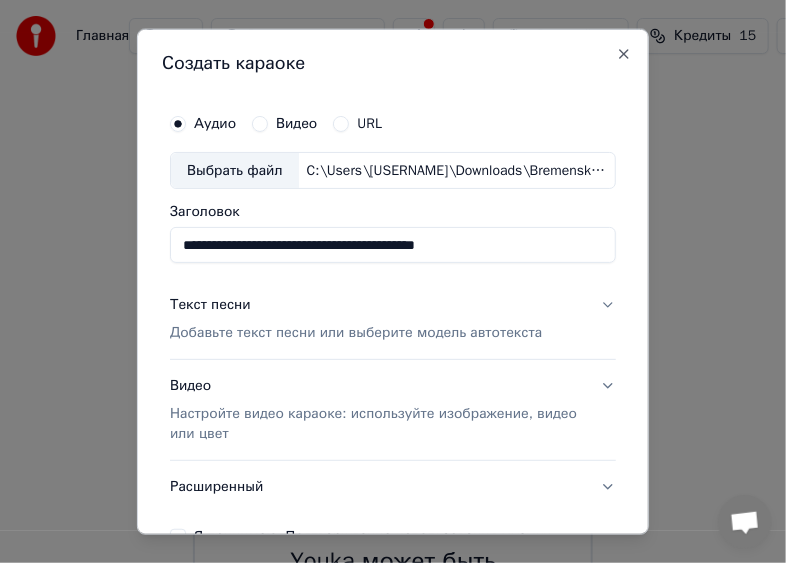 click on "Добавьте текст песни или выберите модель автотекста" at bounding box center (356, 333) 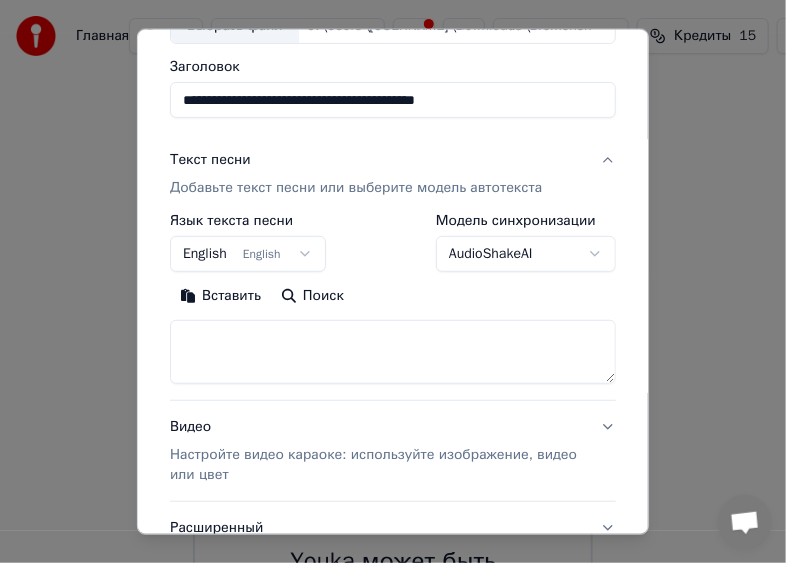 scroll, scrollTop: 200, scrollLeft: 0, axis: vertical 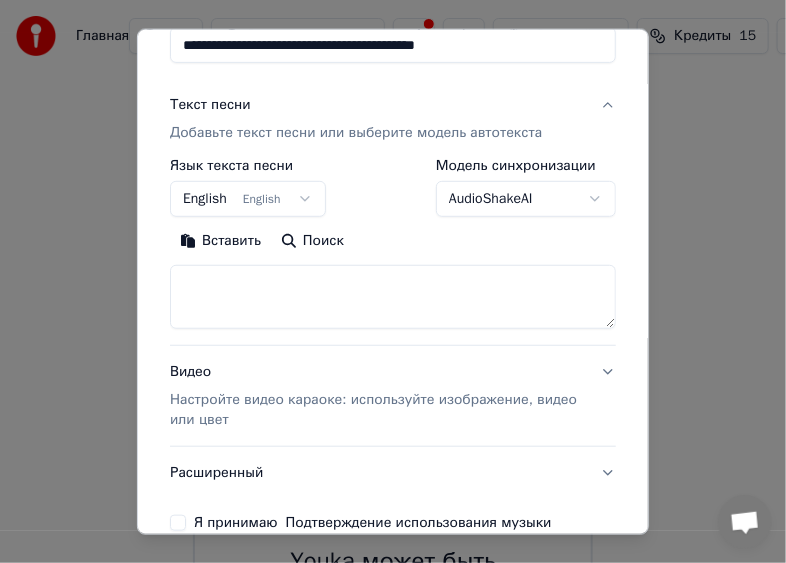 click on "English English" at bounding box center [248, 199] 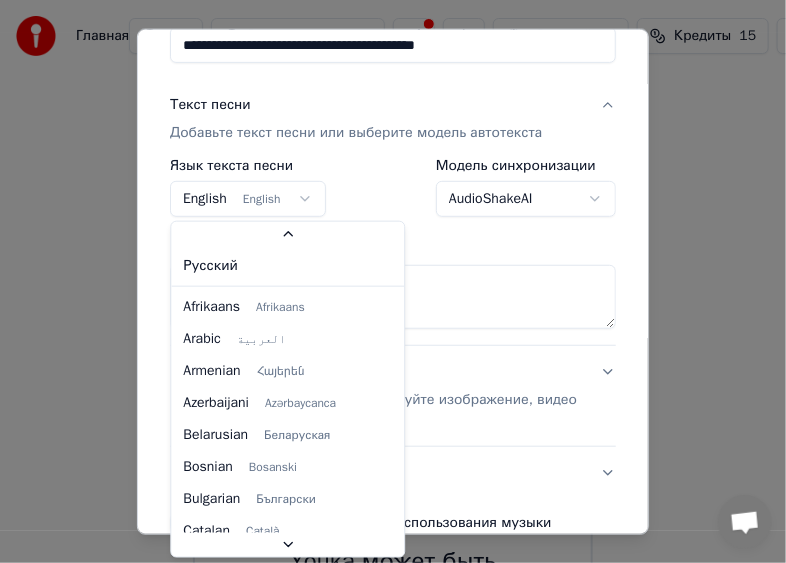 scroll, scrollTop: 45, scrollLeft: 0, axis: vertical 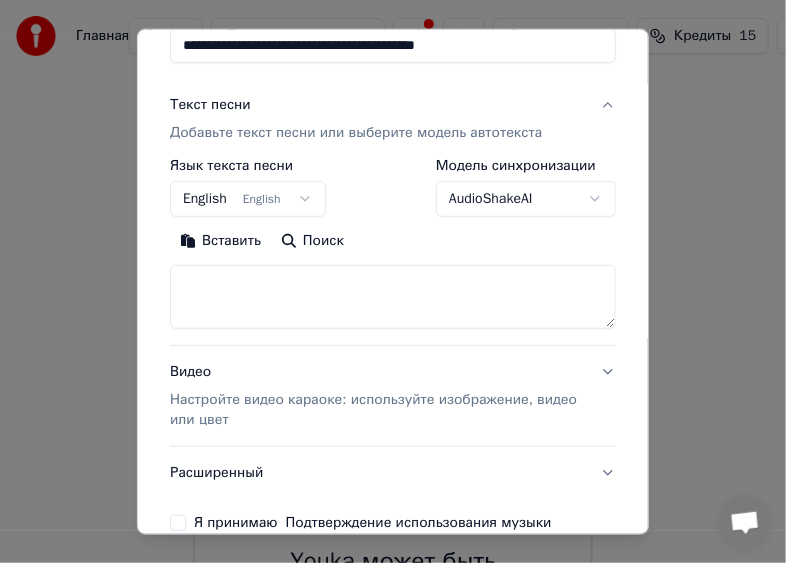 click at bounding box center (393, 297) 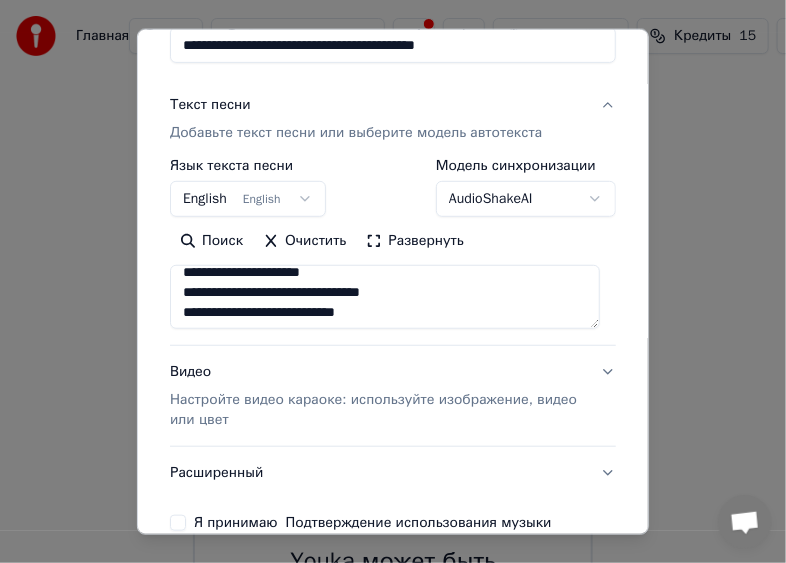 scroll, scrollTop: 413, scrollLeft: 0, axis: vertical 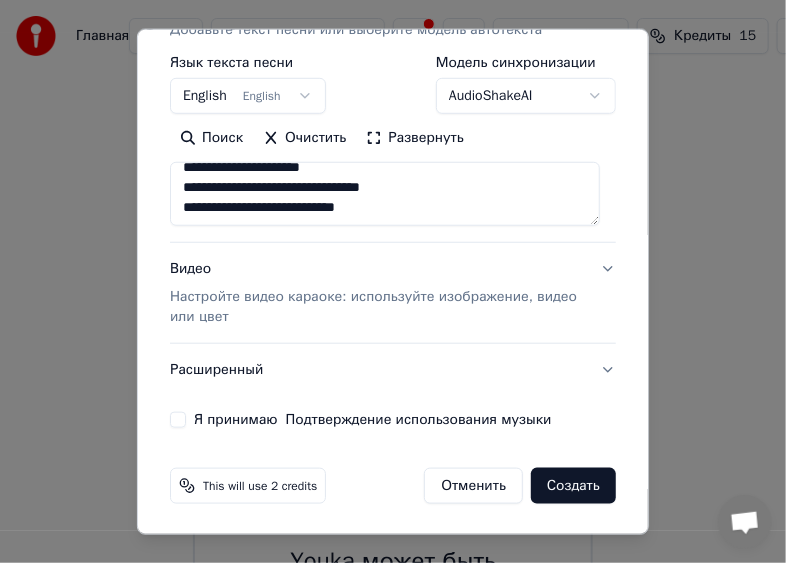 type on "**********" 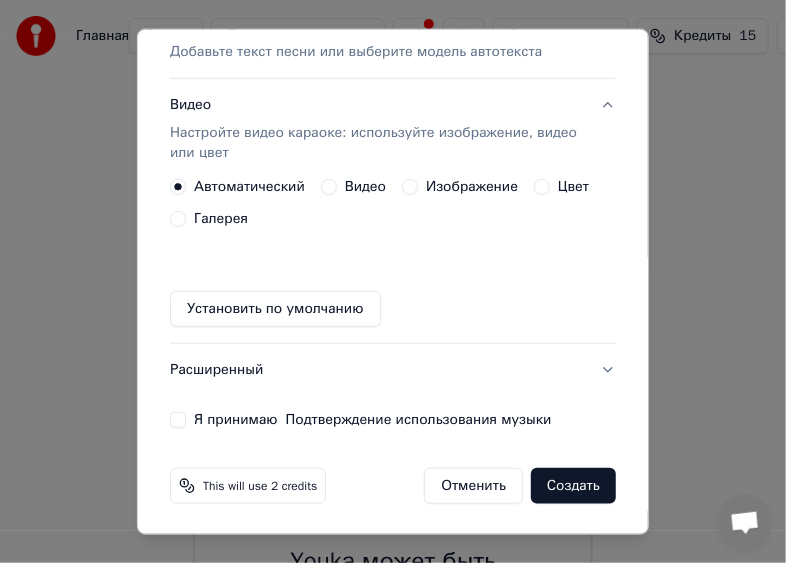 scroll, scrollTop: 281, scrollLeft: 0, axis: vertical 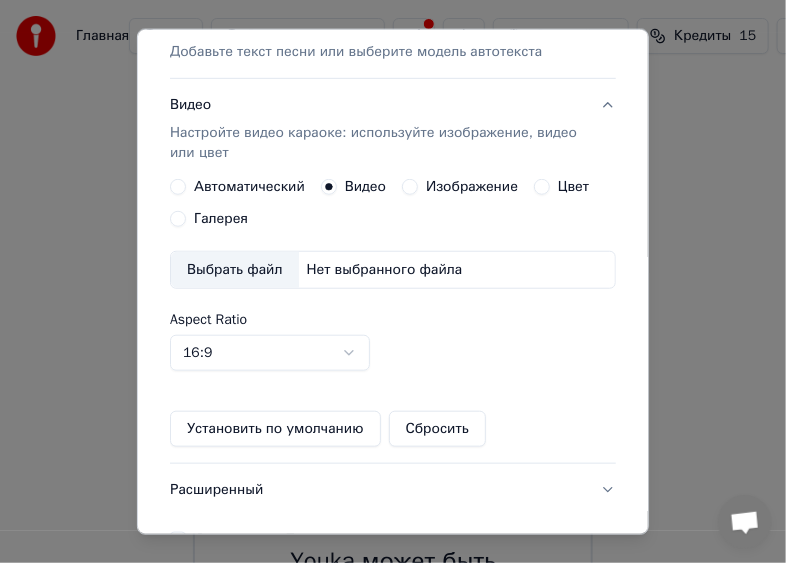 click on "Изображение" at bounding box center (410, 187) 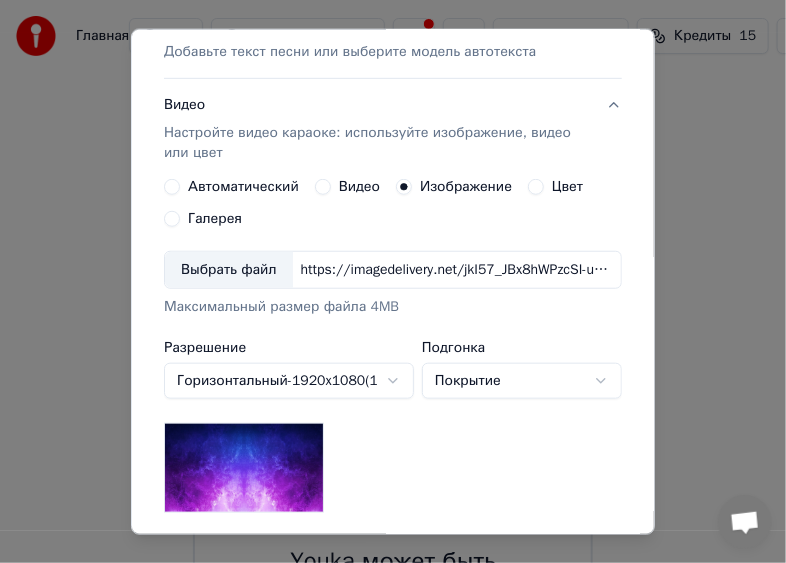 click on "Выбрать файл" at bounding box center (229, 270) 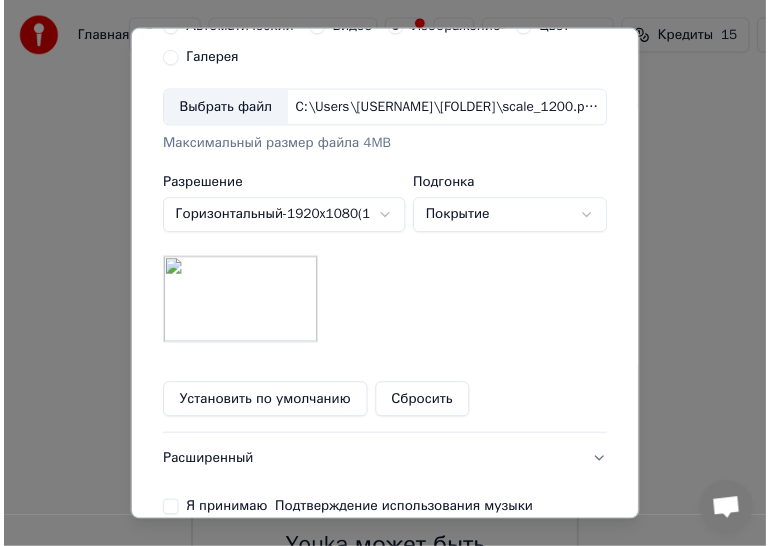 scroll, scrollTop: 543, scrollLeft: 0, axis: vertical 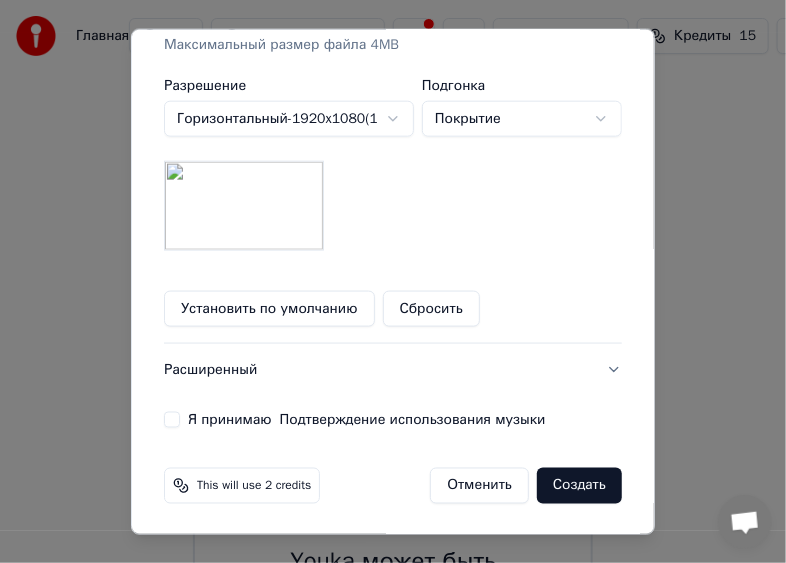 click on "Создать" at bounding box center (579, 486) 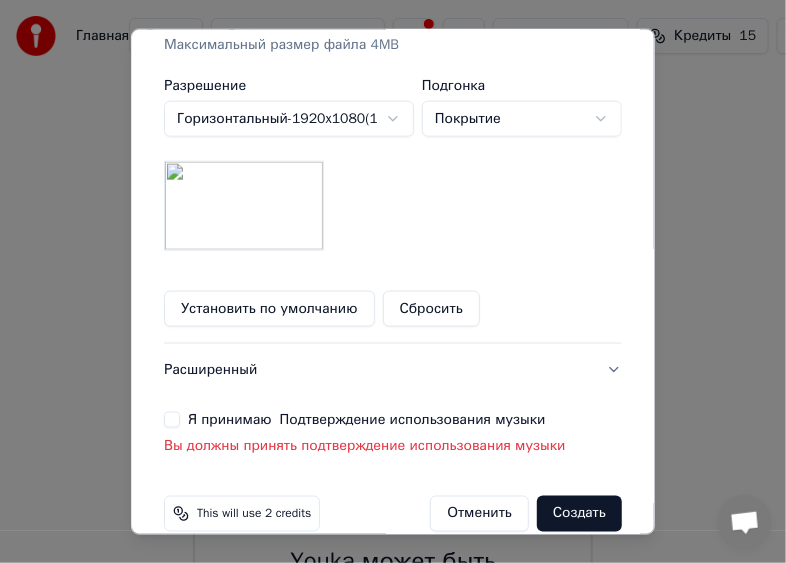 click on "Я принимаю   Подтверждение использования музыки" at bounding box center [172, 420] 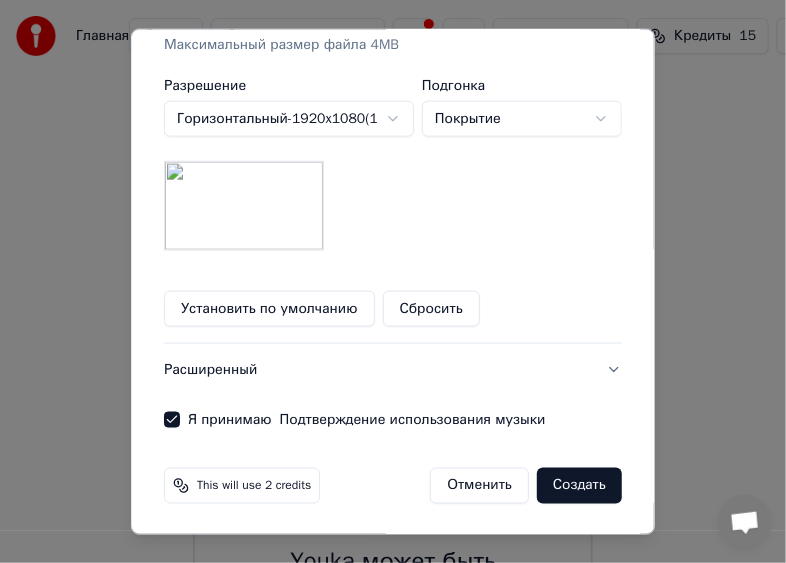 click on "Создать" at bounding box center [579, 486] 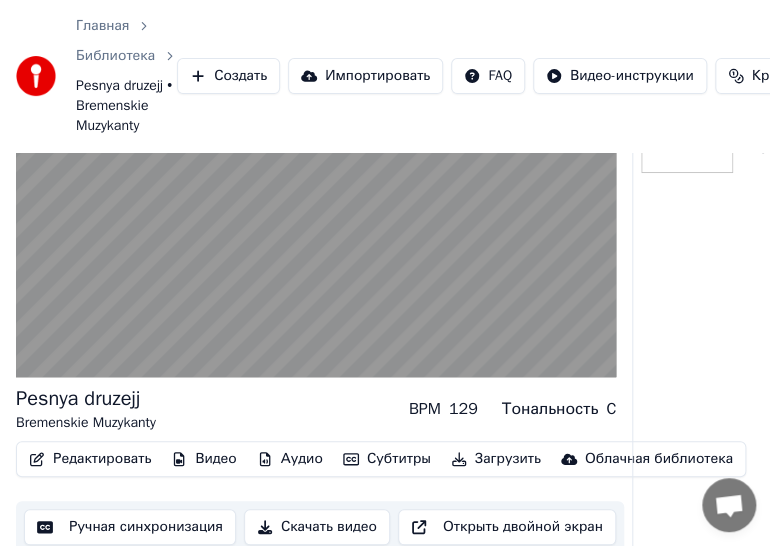 scroll, scrollTop: 132, scrollLeft: 0, axis: vertical 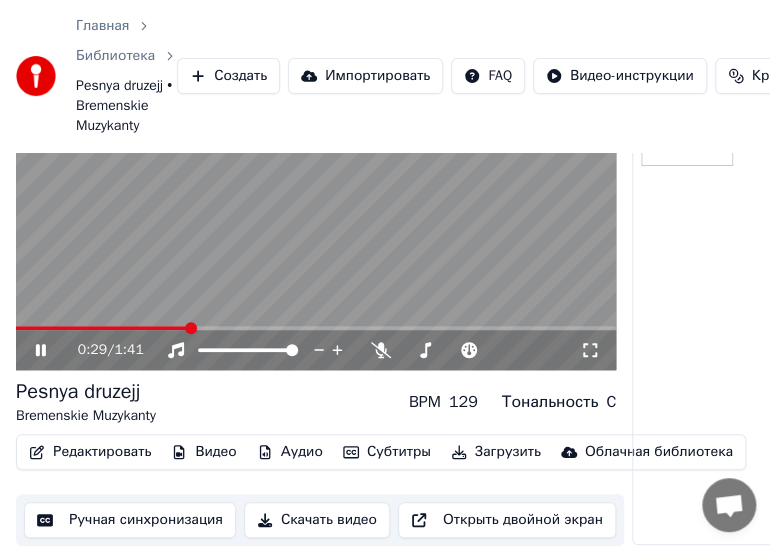click 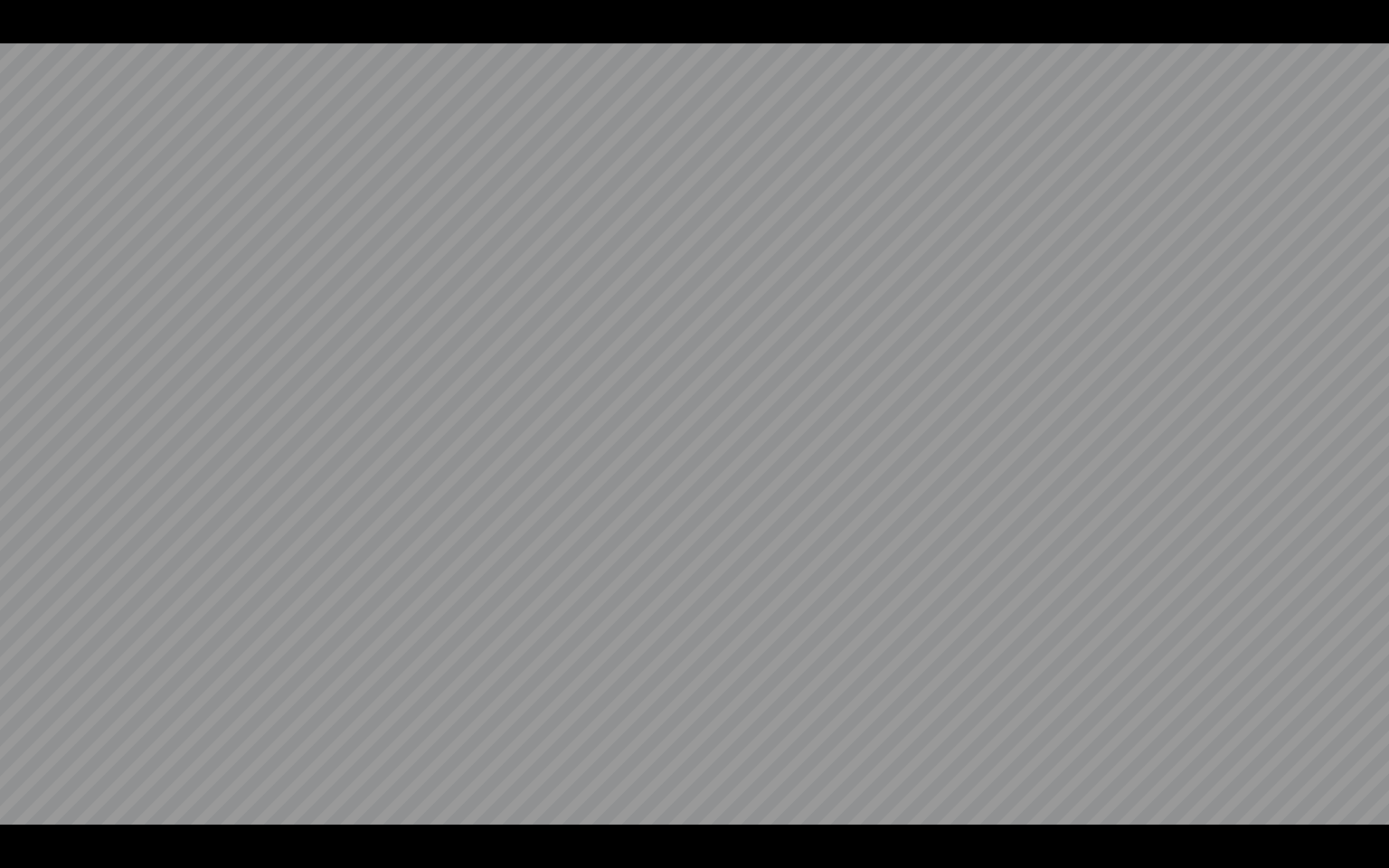 click at bounding box center (694, 434) 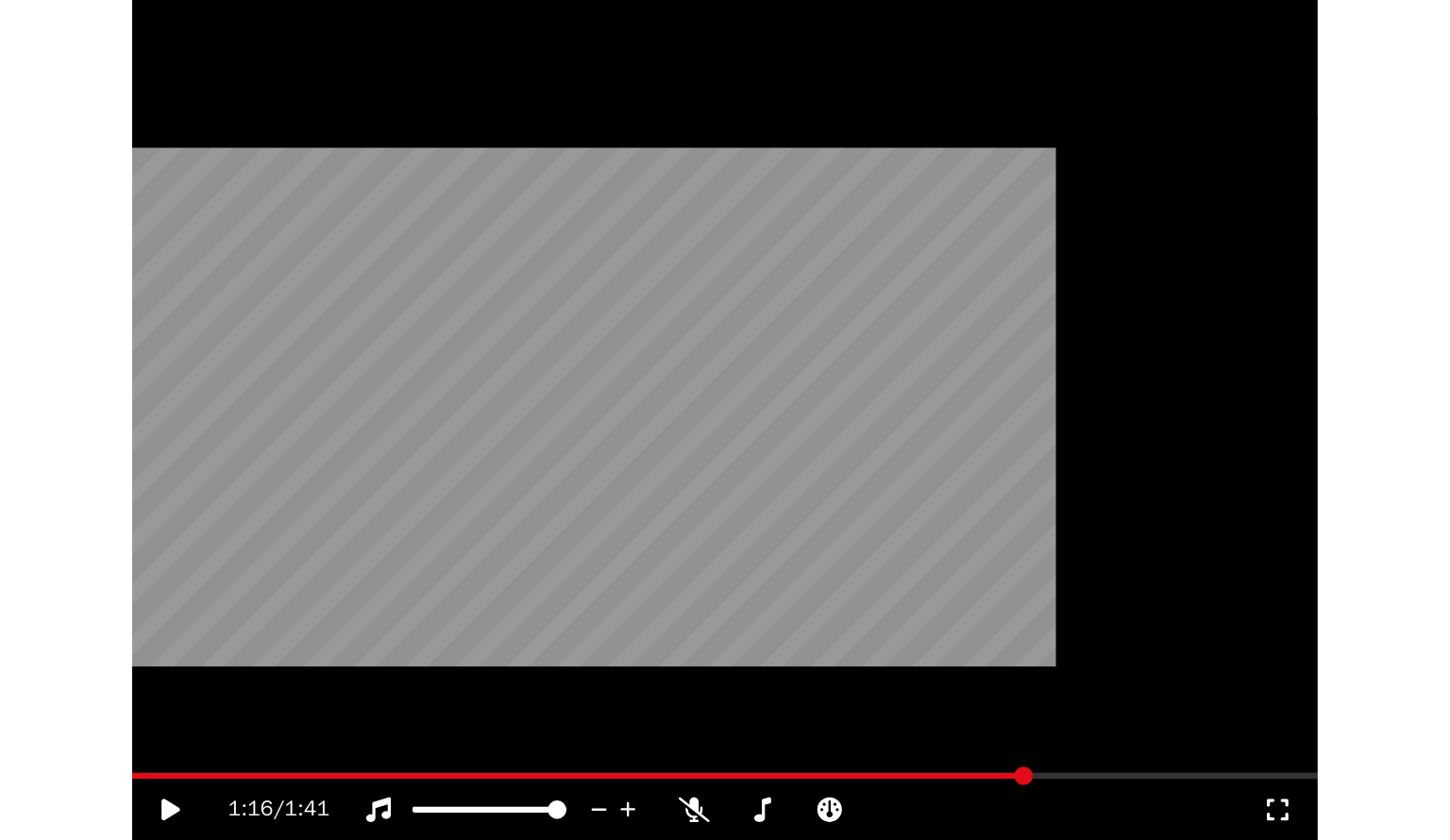 scroll, scrollTop: 0, scrollLeft: 0, axis: both 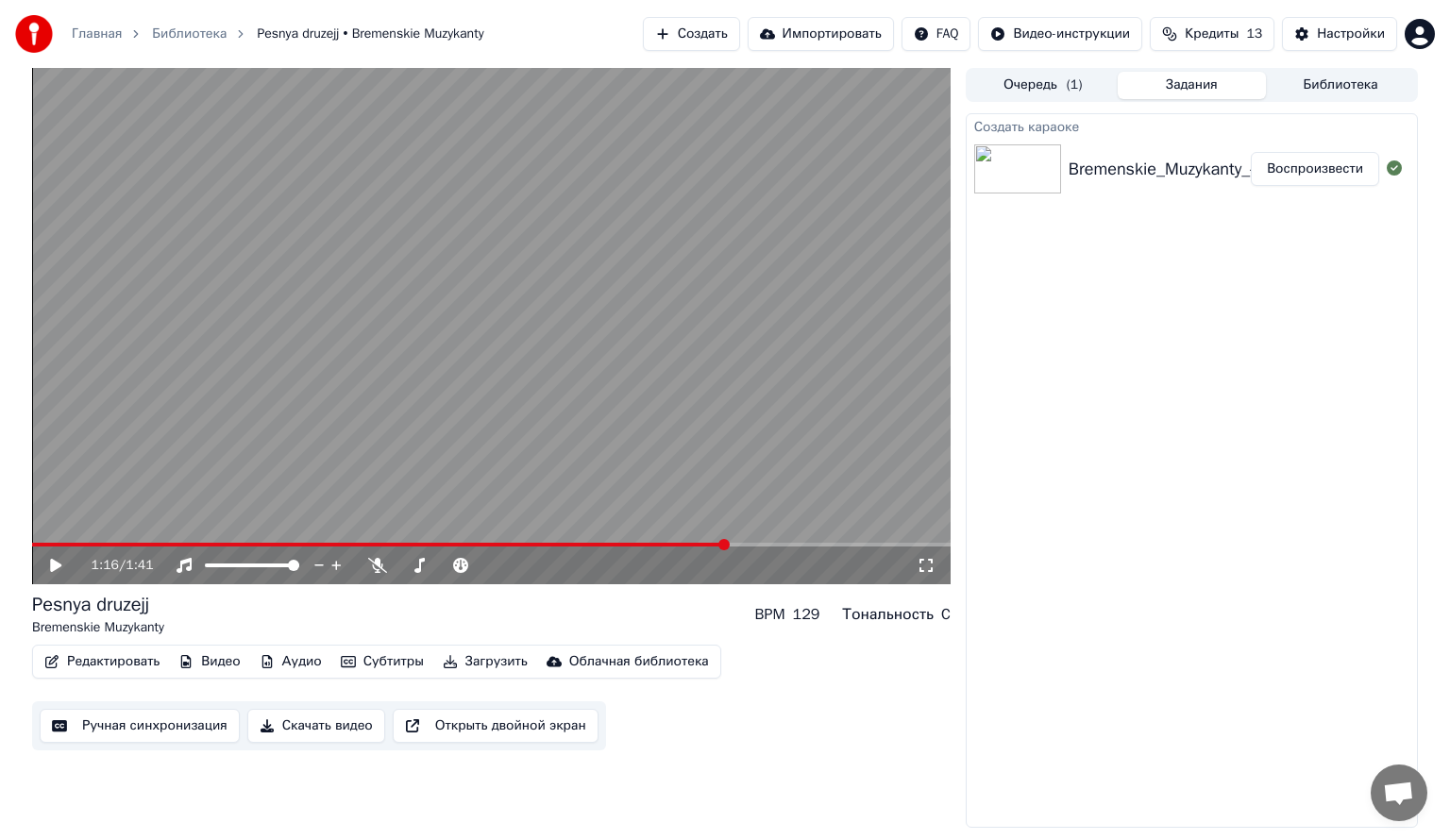 click on "Скачать видео" at bounding box center [316, 726] 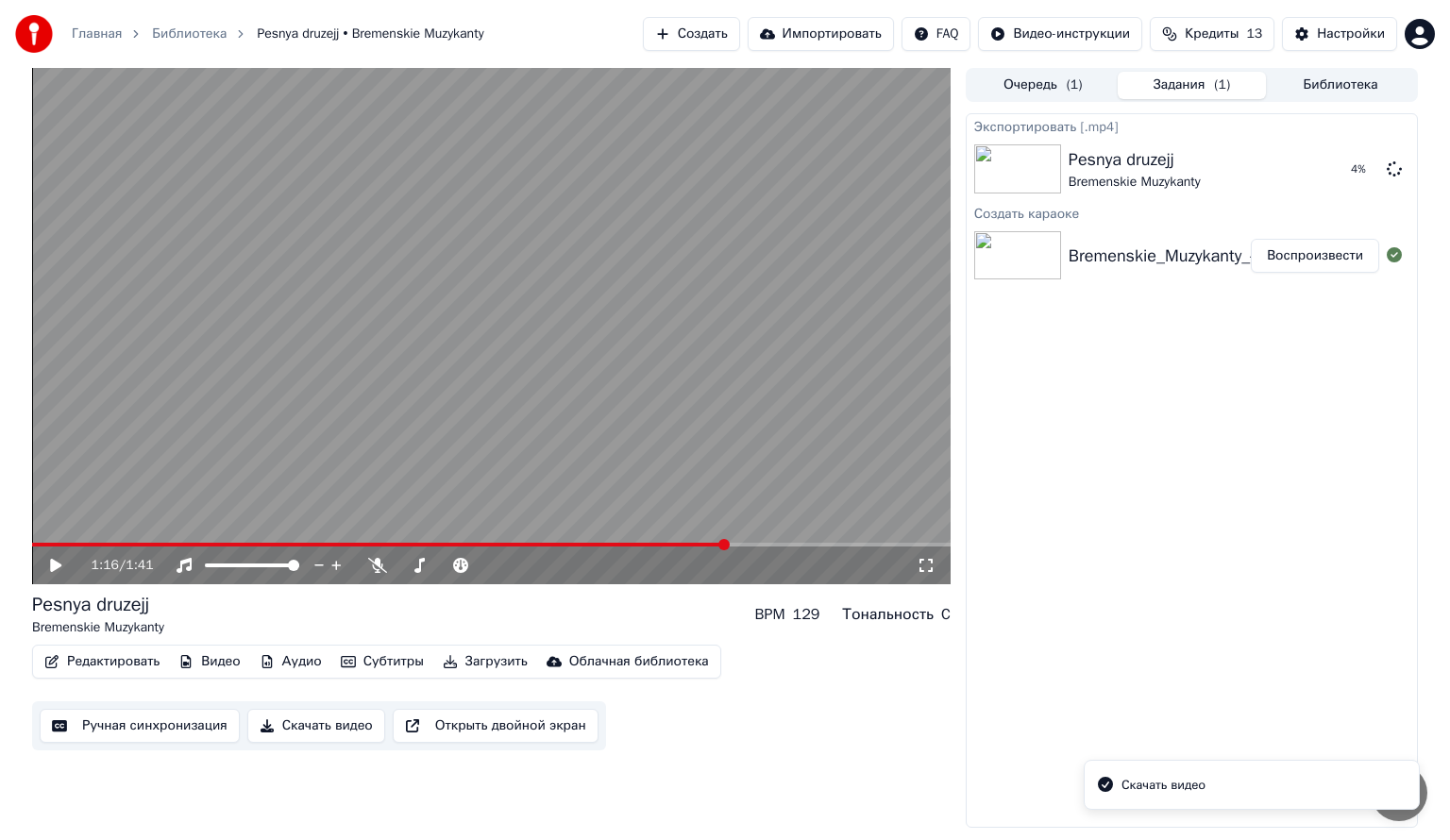click on "Скачать видео" at bounding box center (1163, 785) 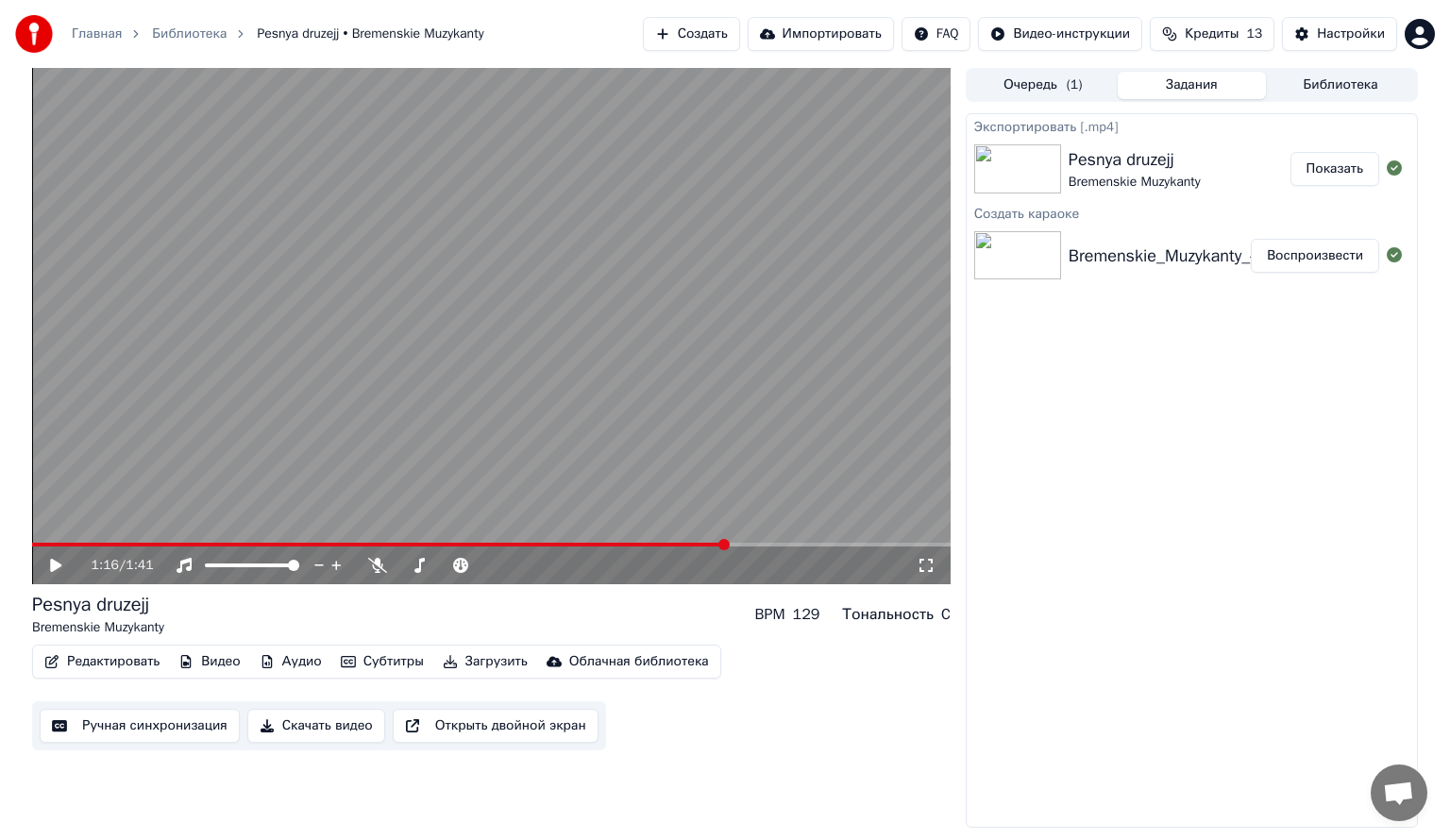 type 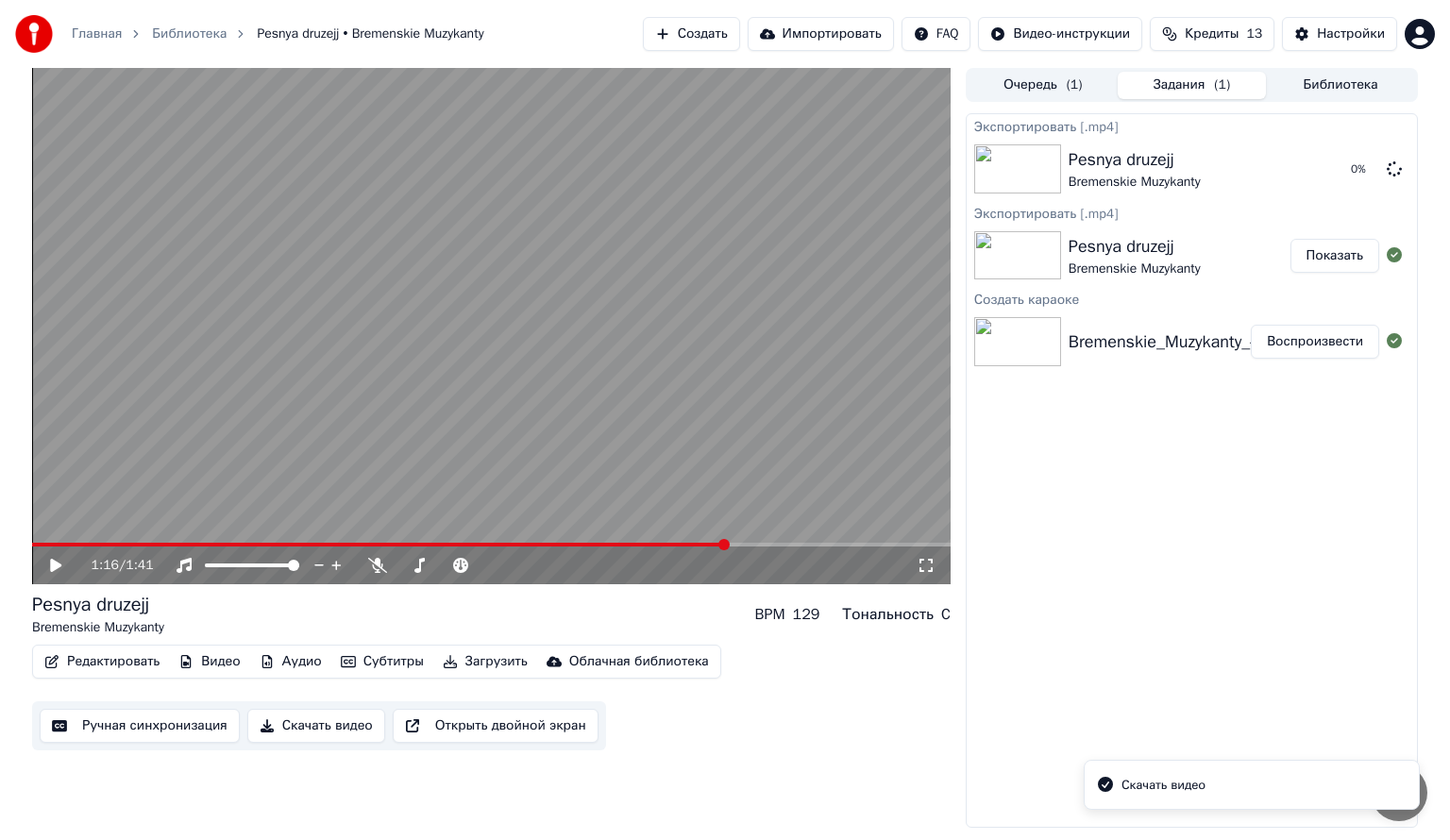 click on "Скачать видео" at bounding box center (316, 726) 